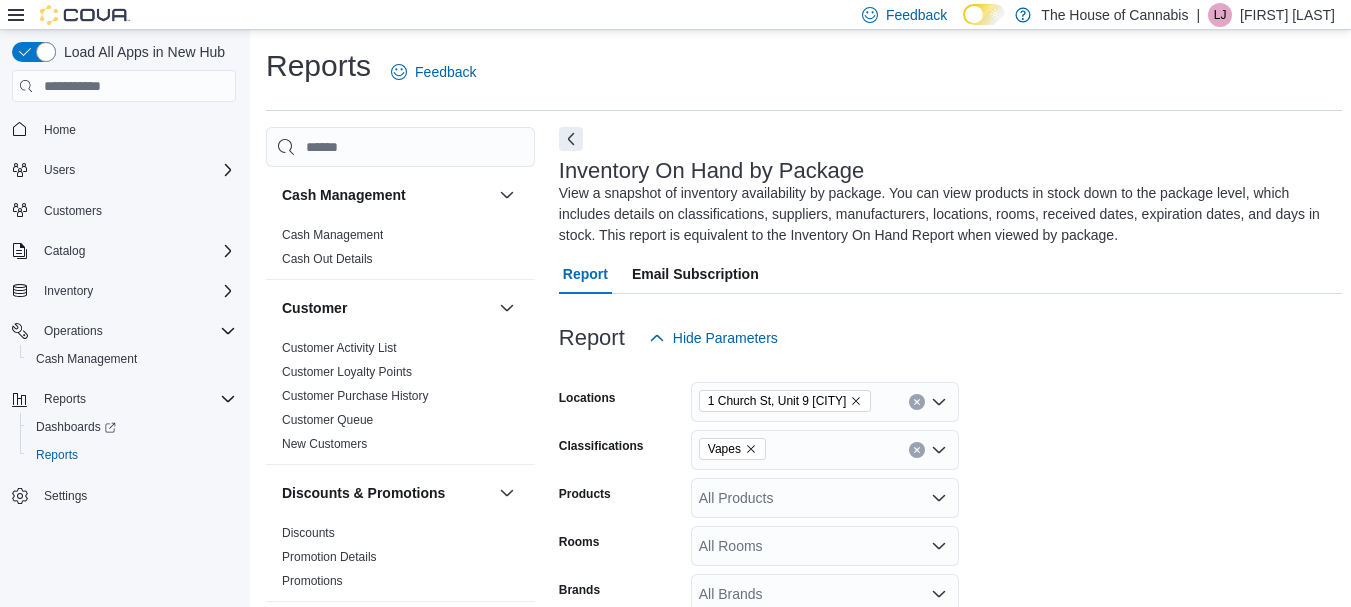 scroll, scrollTop: 181, scrollLeft: 0, axis: vertical 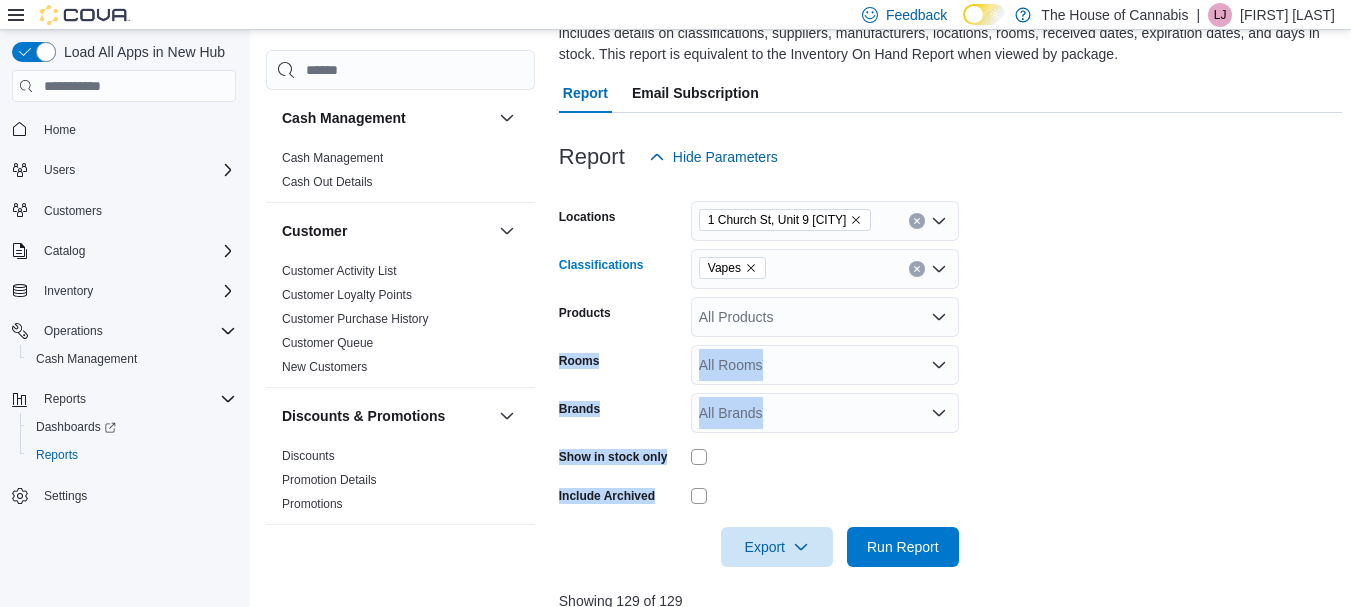 click 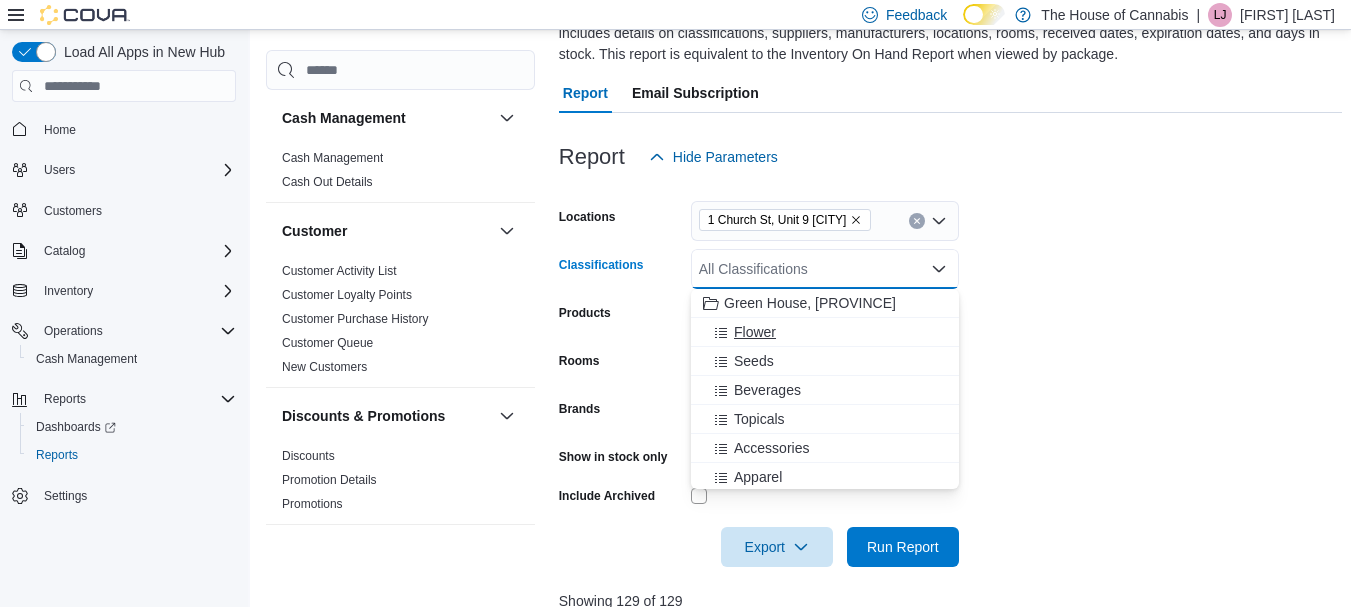 click on "Flower" at bounding box center (755, 332) 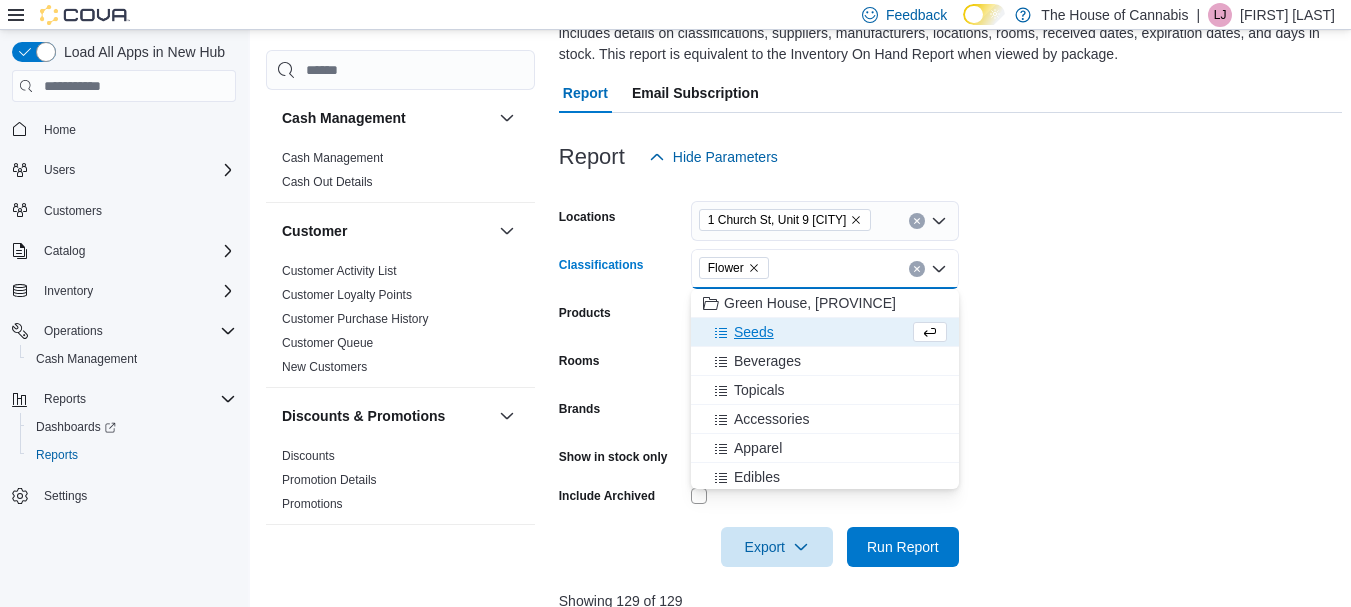 click on "Classifications" at bounding box center [621, 269] 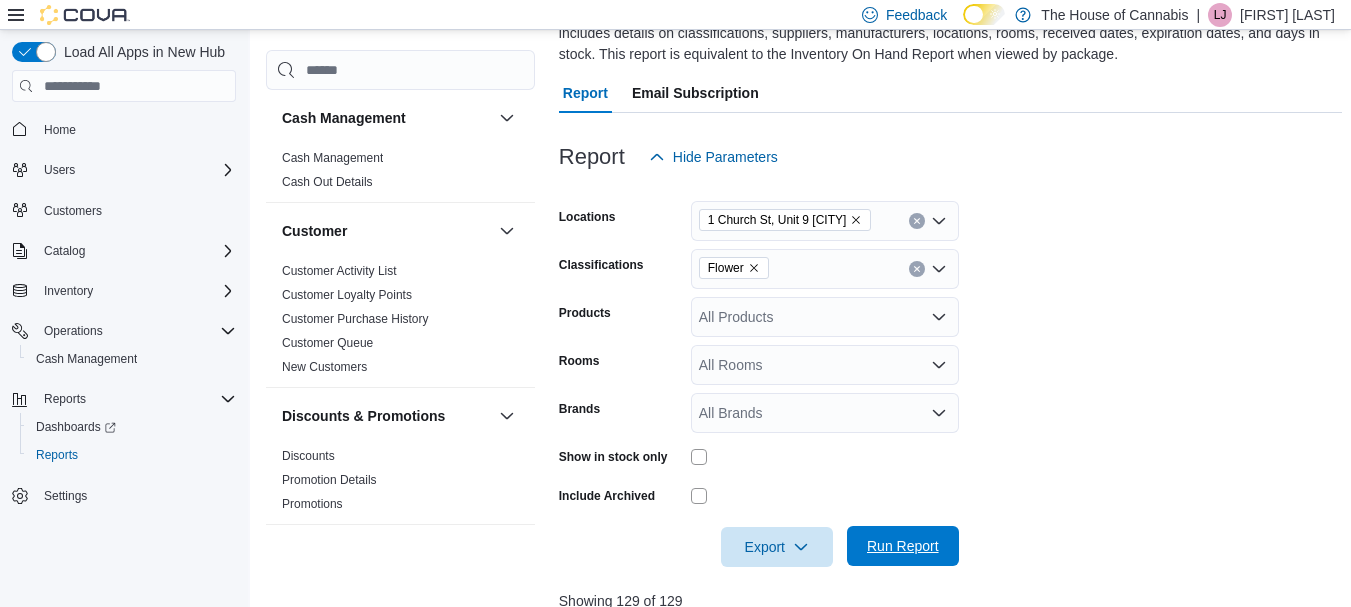 click on "Run Report" at bounding box center (903, 546) 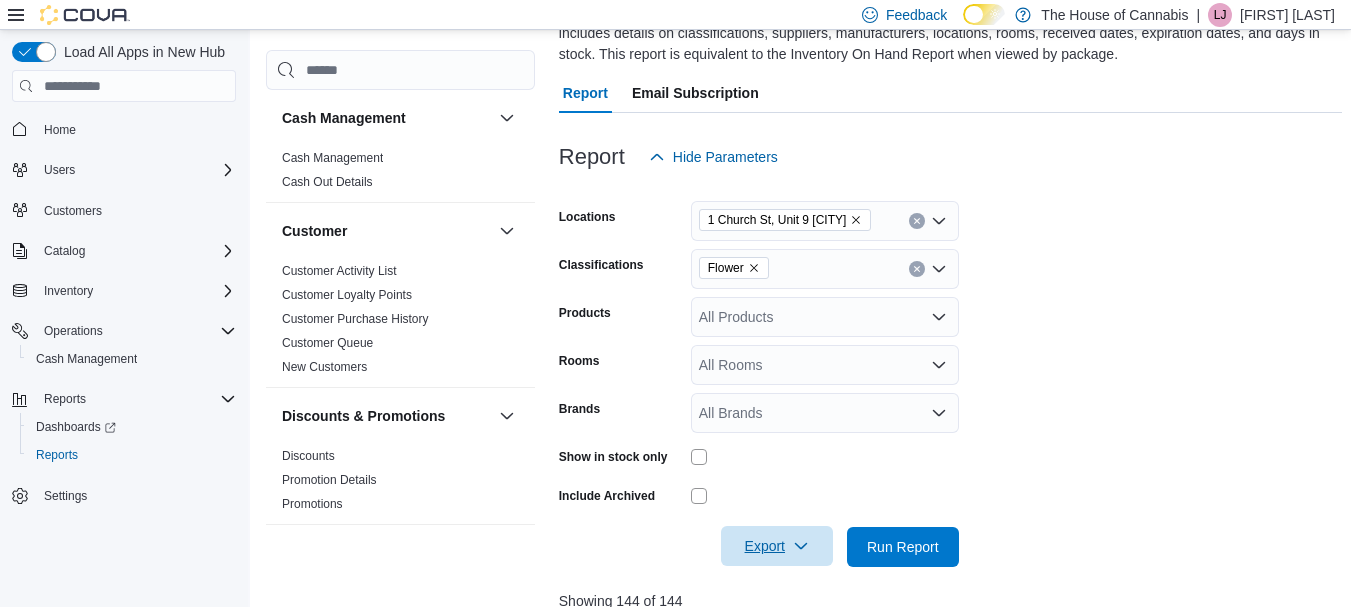 click on "Export" at bounding box center [777, 546] 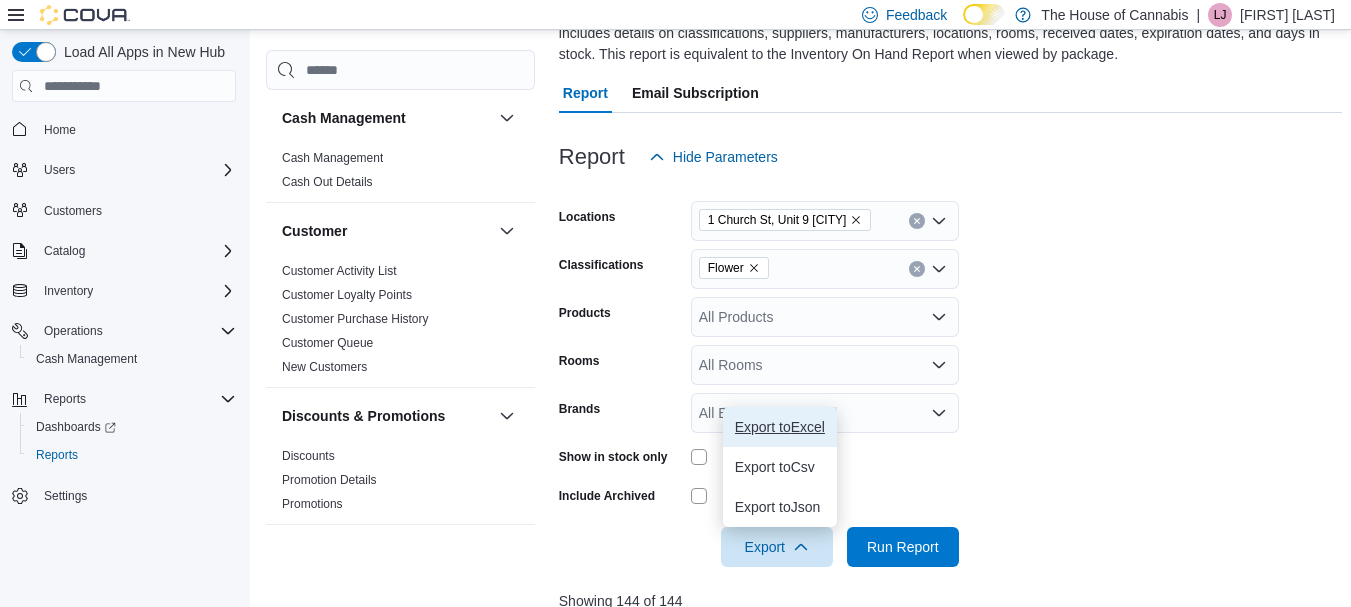 click on "Export to  Excel" at bounding box center [780, 427] 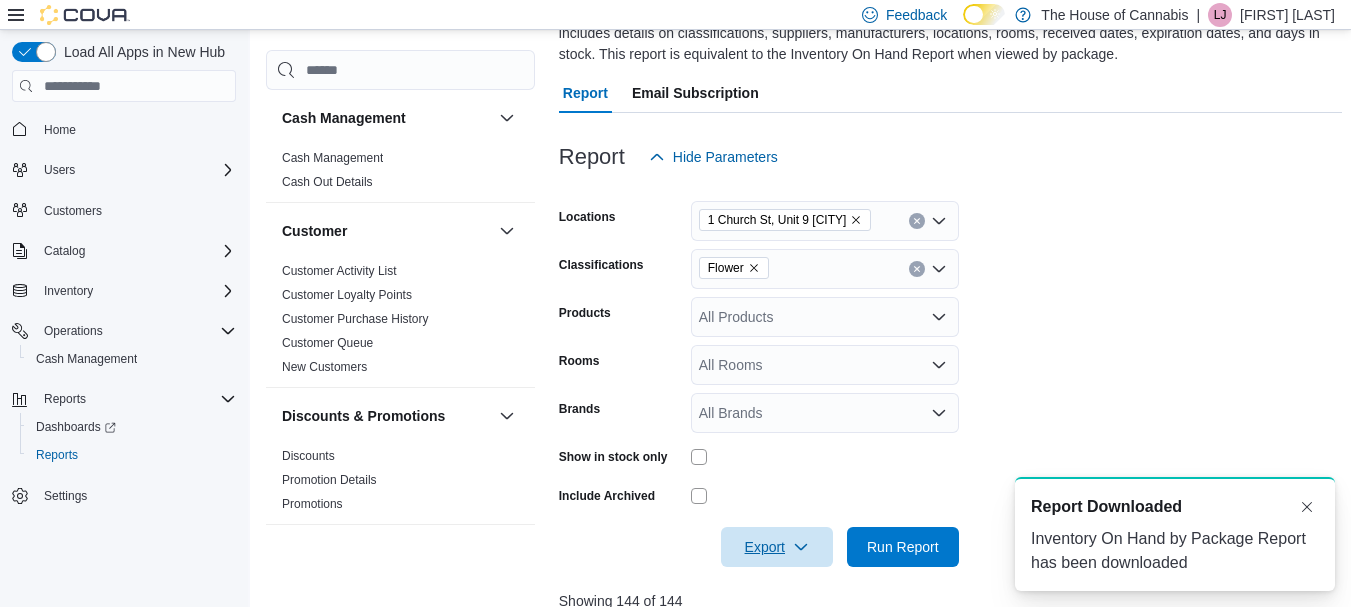 scroll, scrollTop: 0, scrollLeft: 0, axis: both 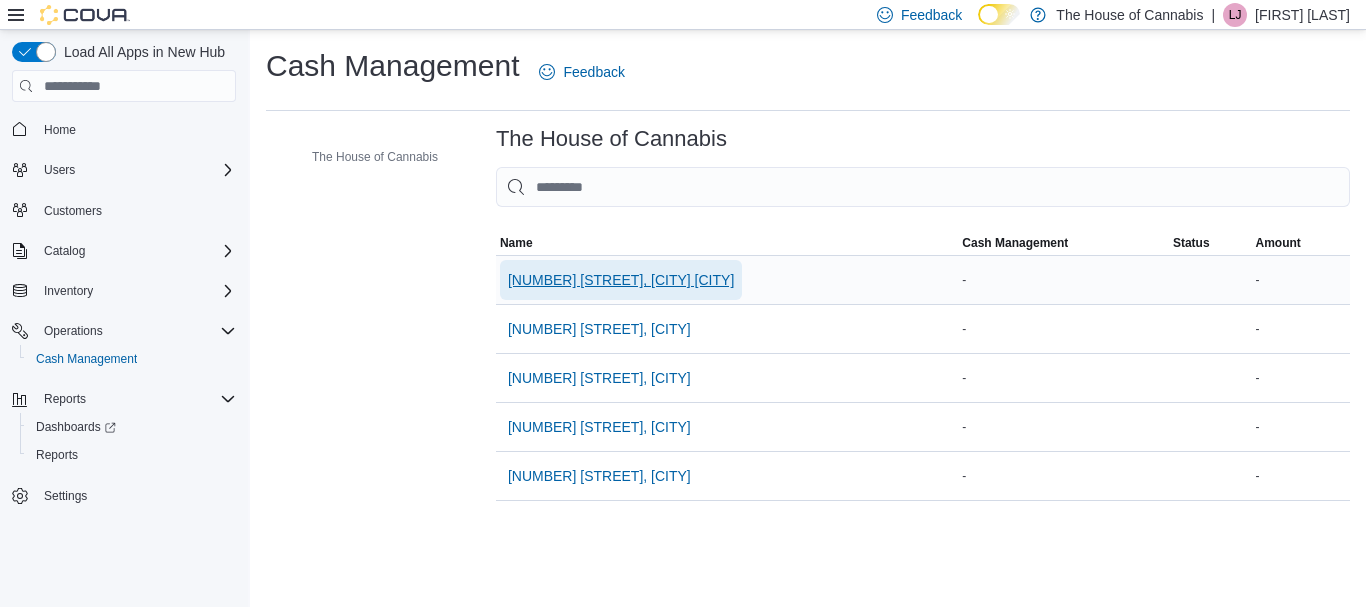 click on "[NUMBER] [STREET], [CITY] [CITY]" at bounding box center [621, 280] 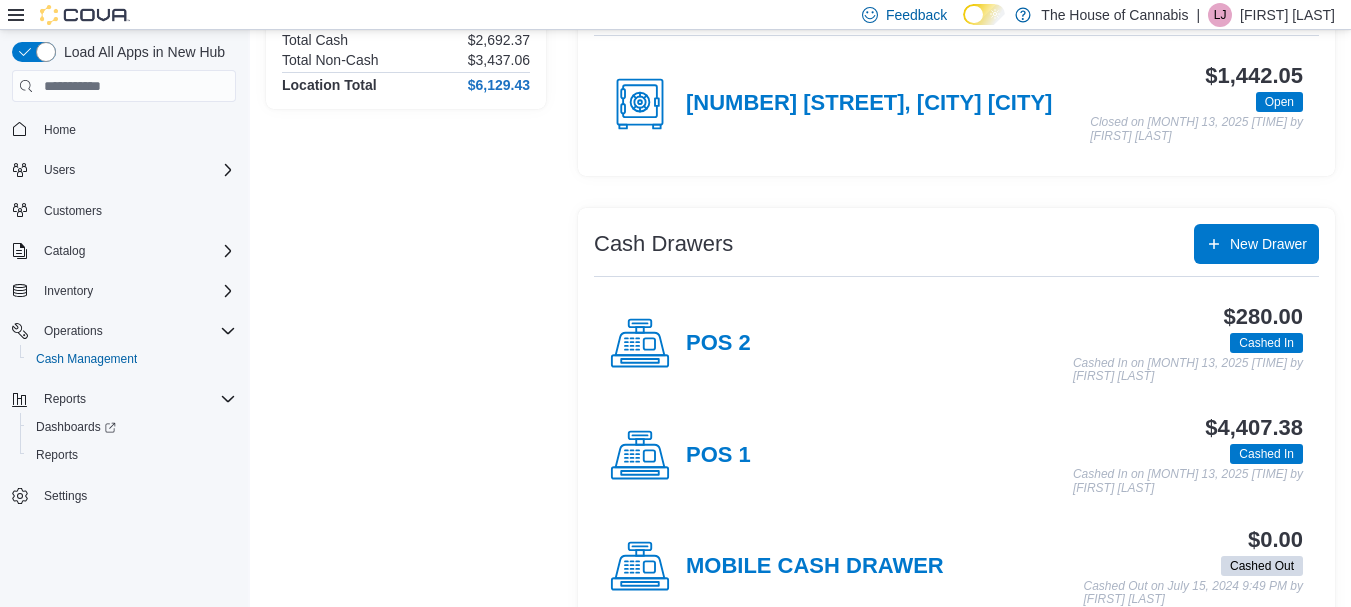 scroll, scrollTop: 260, scrollLeft: 0, axis: vertical 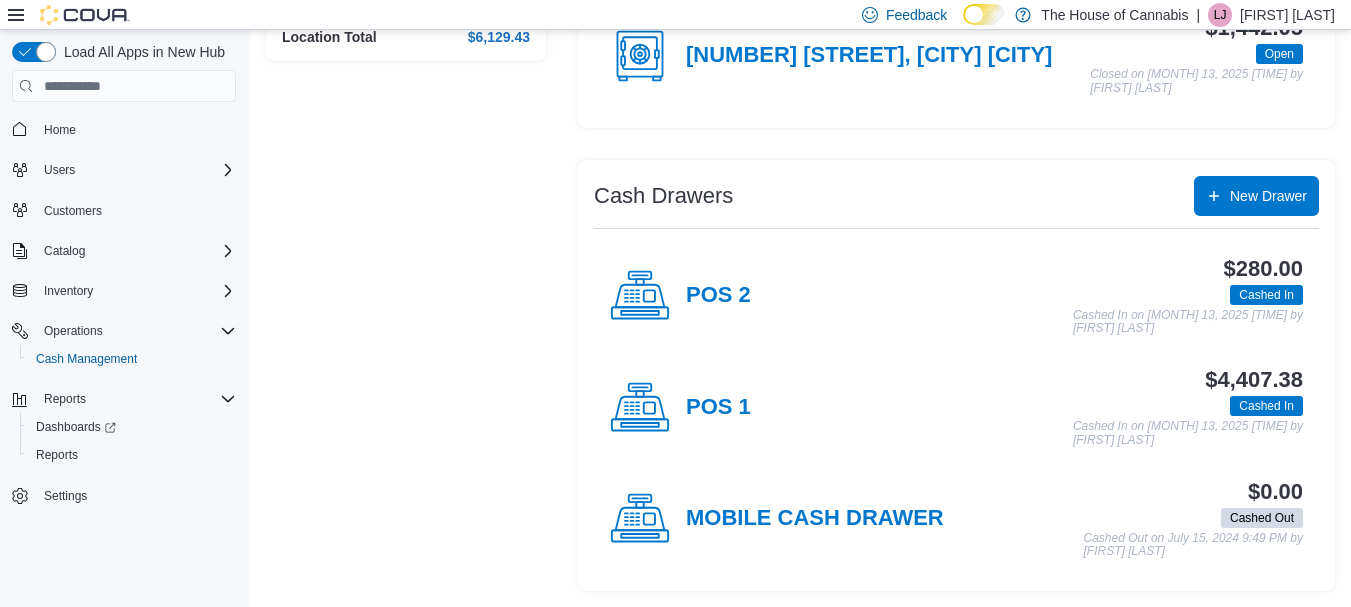 click on "POS 1" at bounding box center (680, 408) 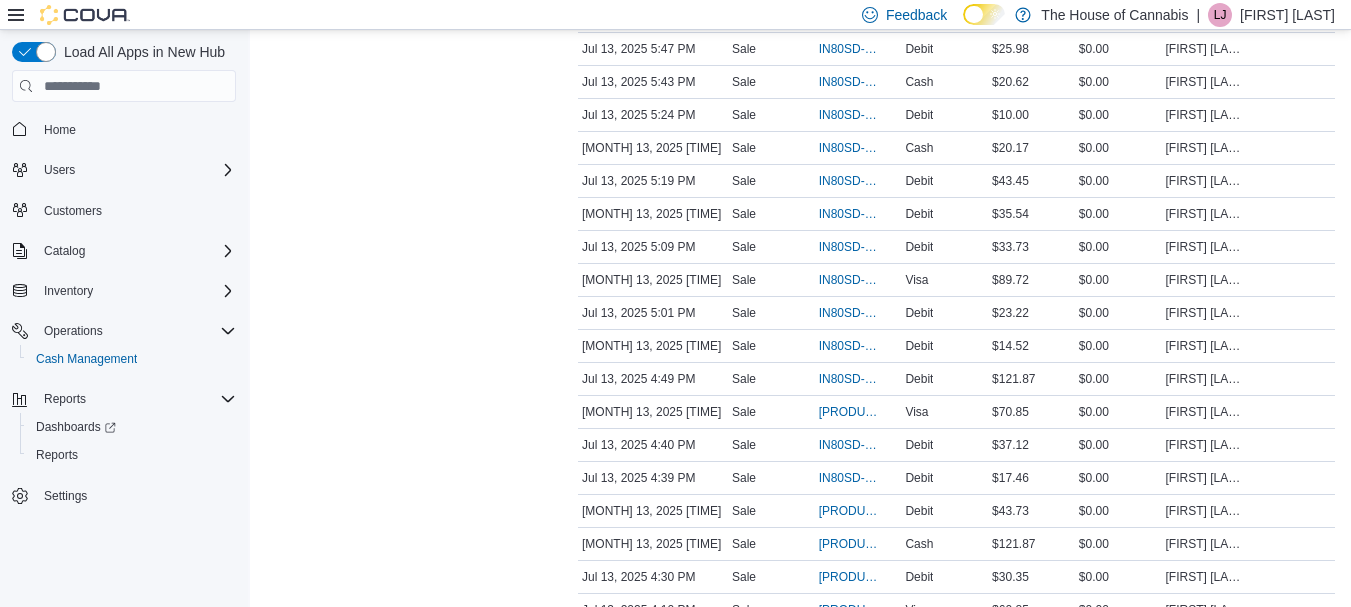 scroll, scrollTop: 507, scrollLeft: 0, axis: vertical 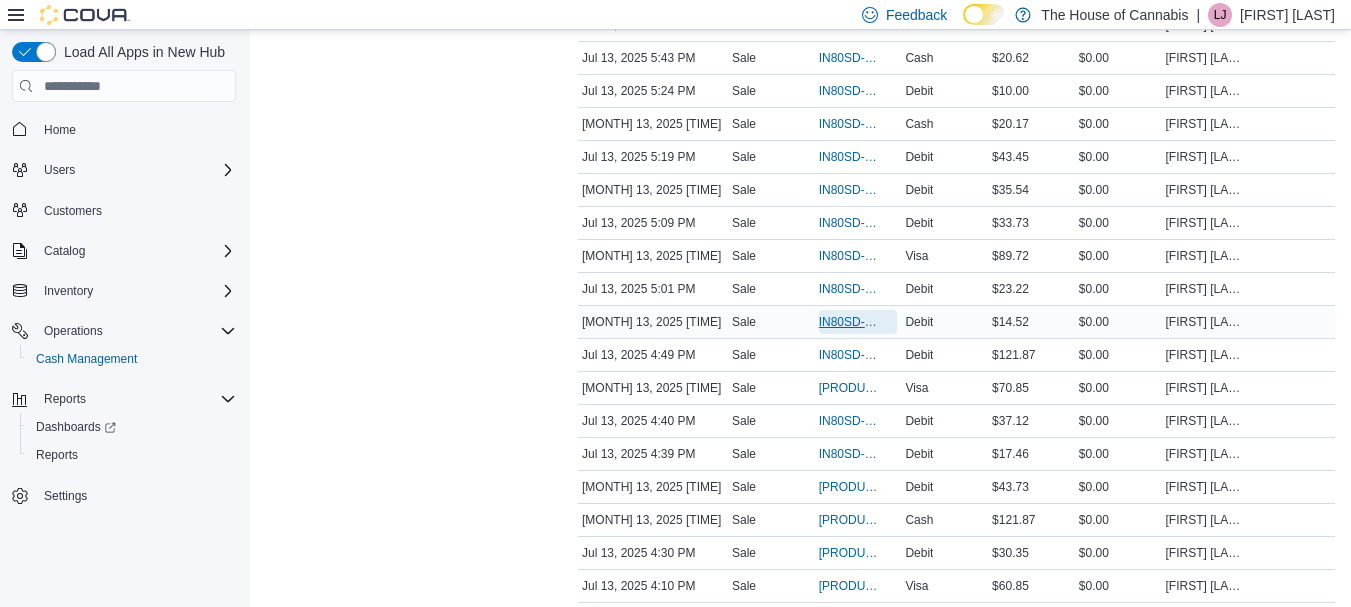click on "IN80SD-239460" at bounding box center [848, 322] 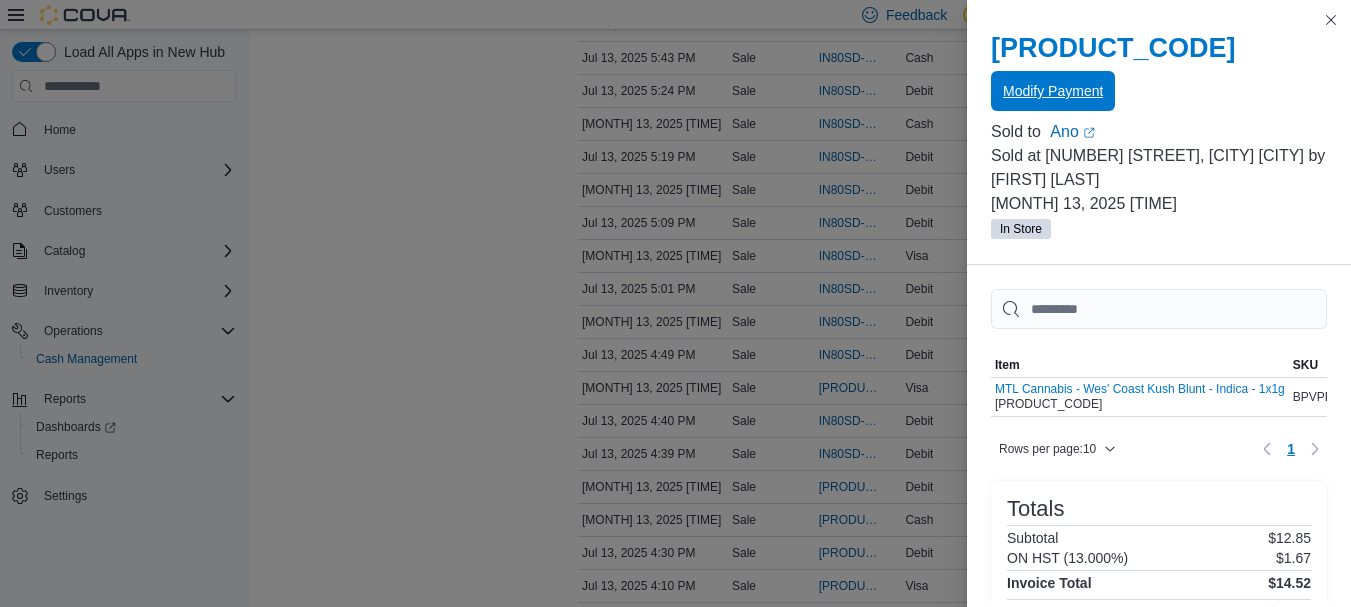 click on "Modify Payment" at bounding box center (1053, 91) 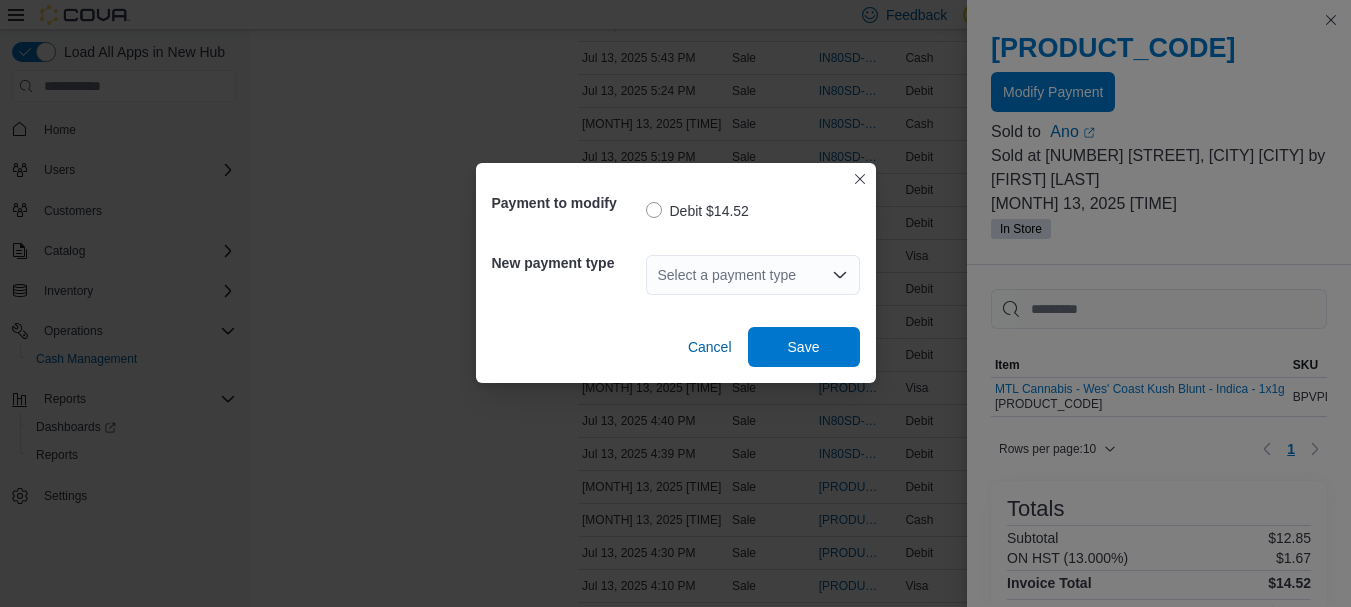 click on "Select a payment type" at bounding box center (753, 275) 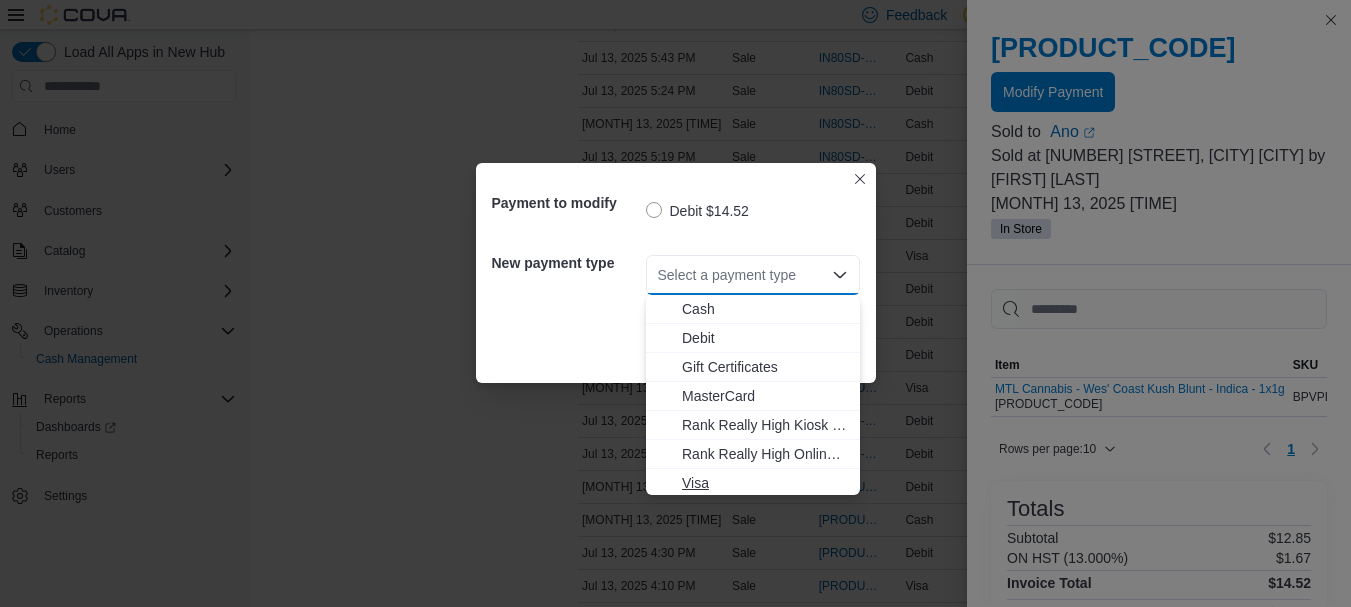 click on "Visa" at bounding box center [765, 483] 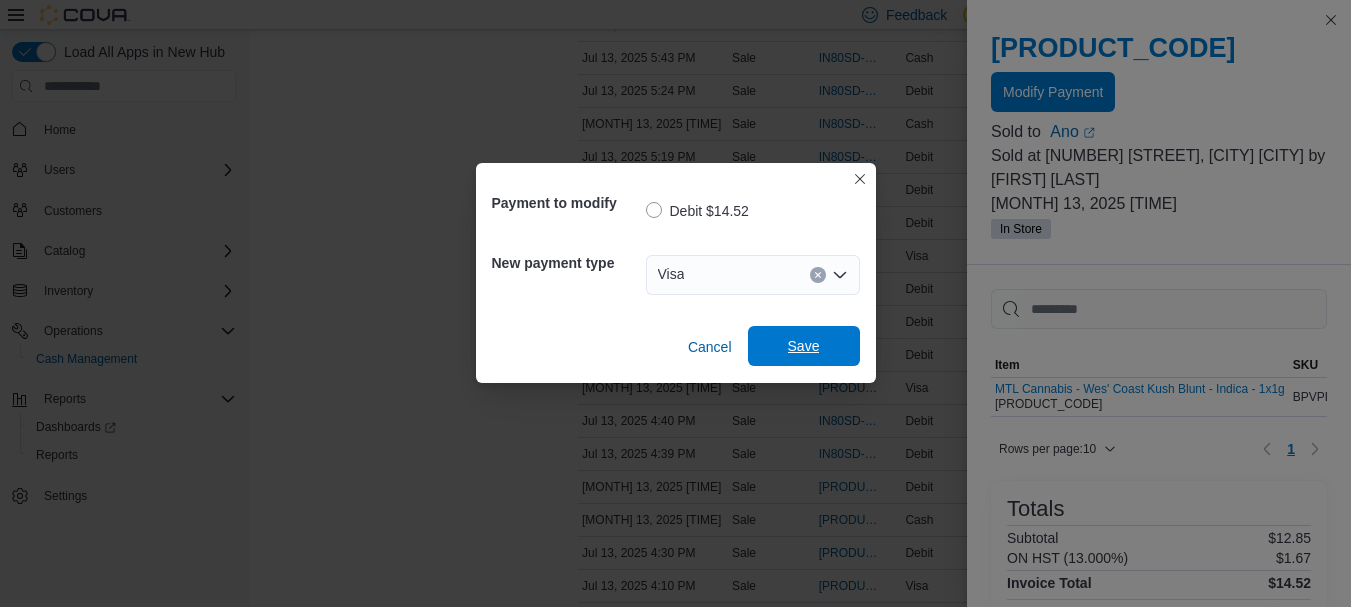 click on "Save" at bounding box center (804, 346) 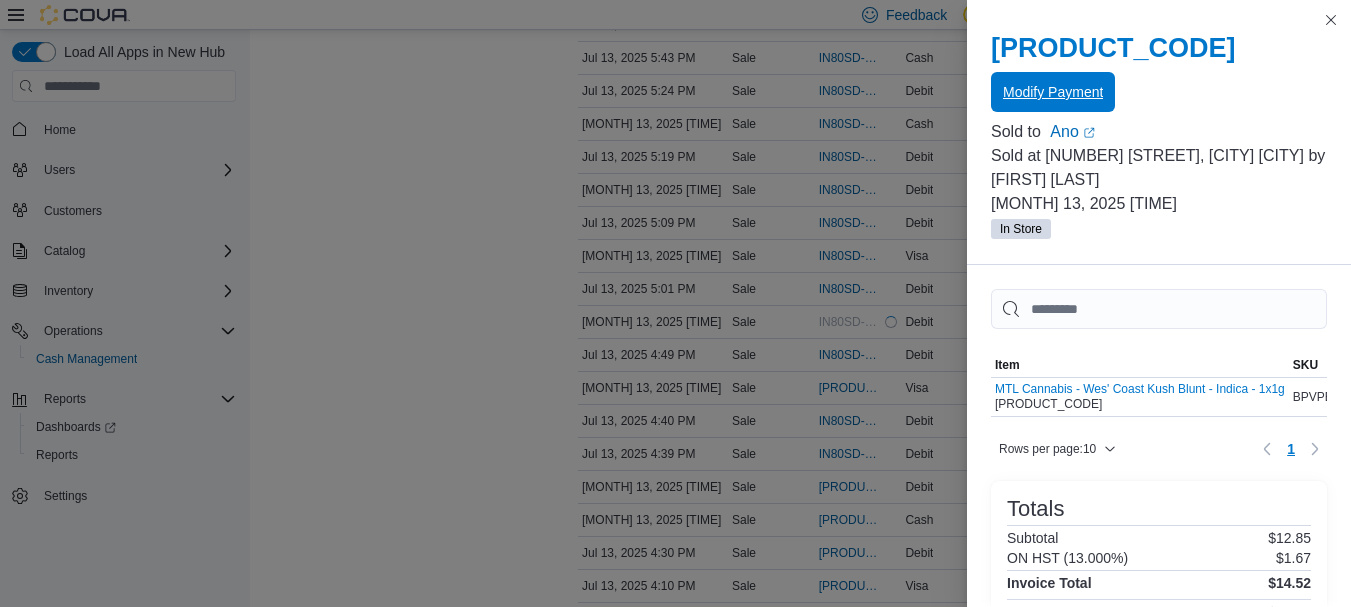 scroll, scrollTop: 0, scrollLeft: 0, axis: both 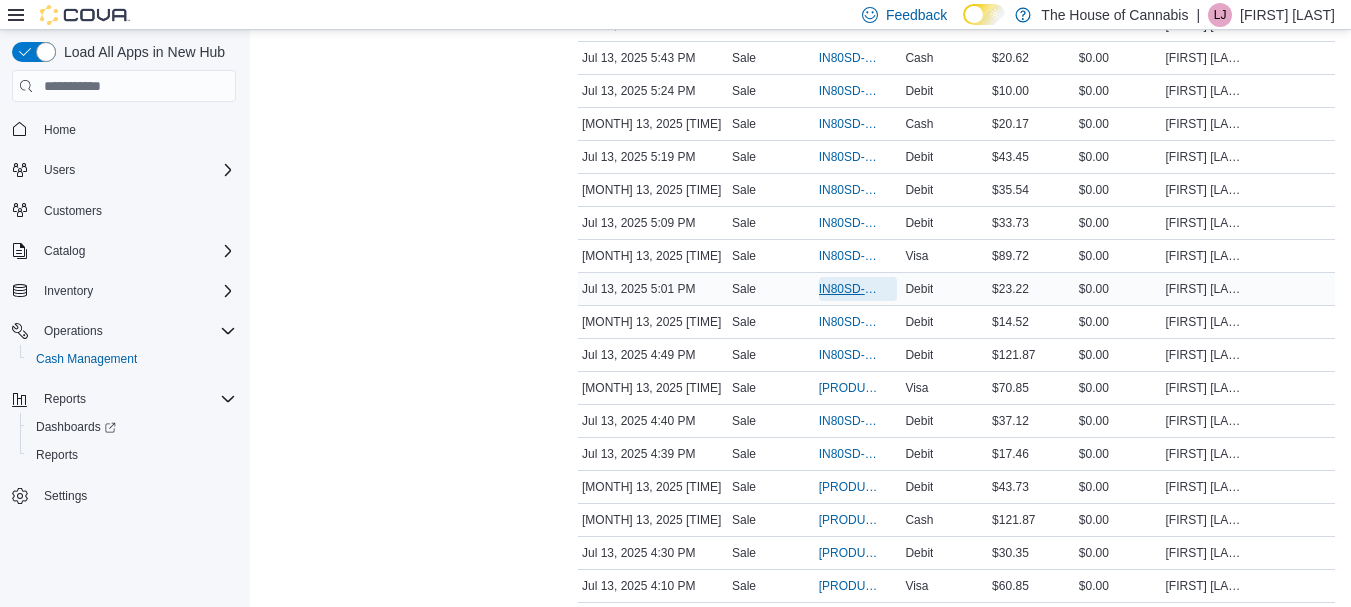 click on "IN80SD-239461" at bounding box center [848, 289] 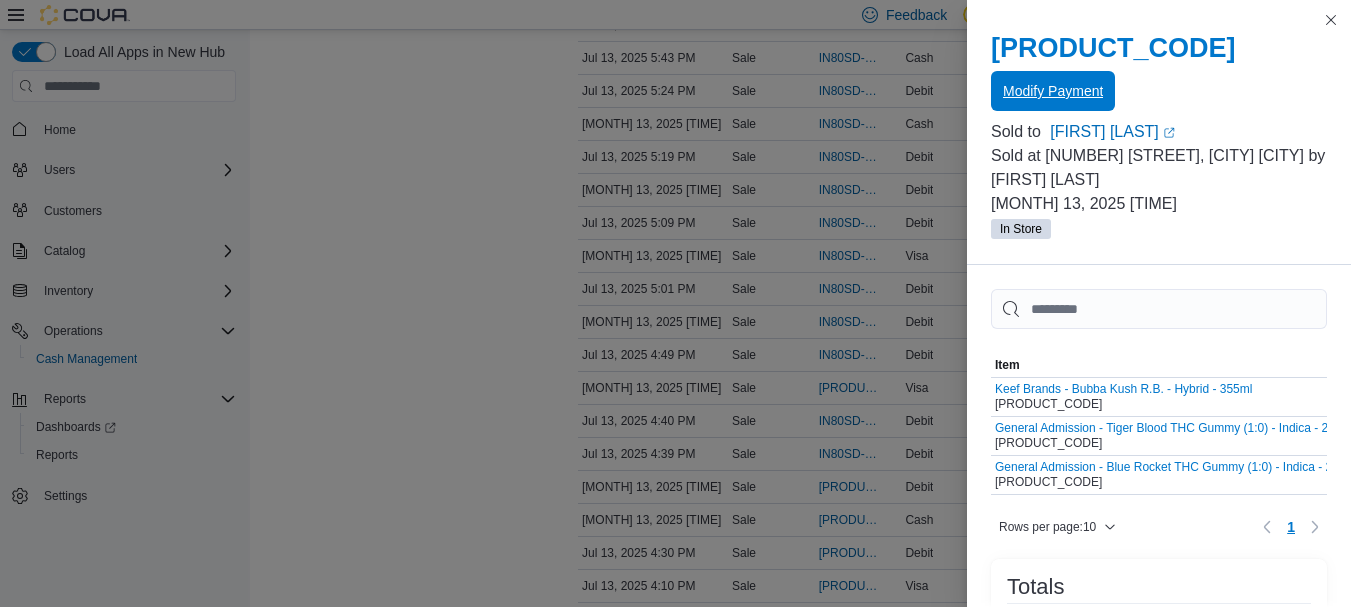 click on "Modify Payment" at bounding box center (1053, 91) 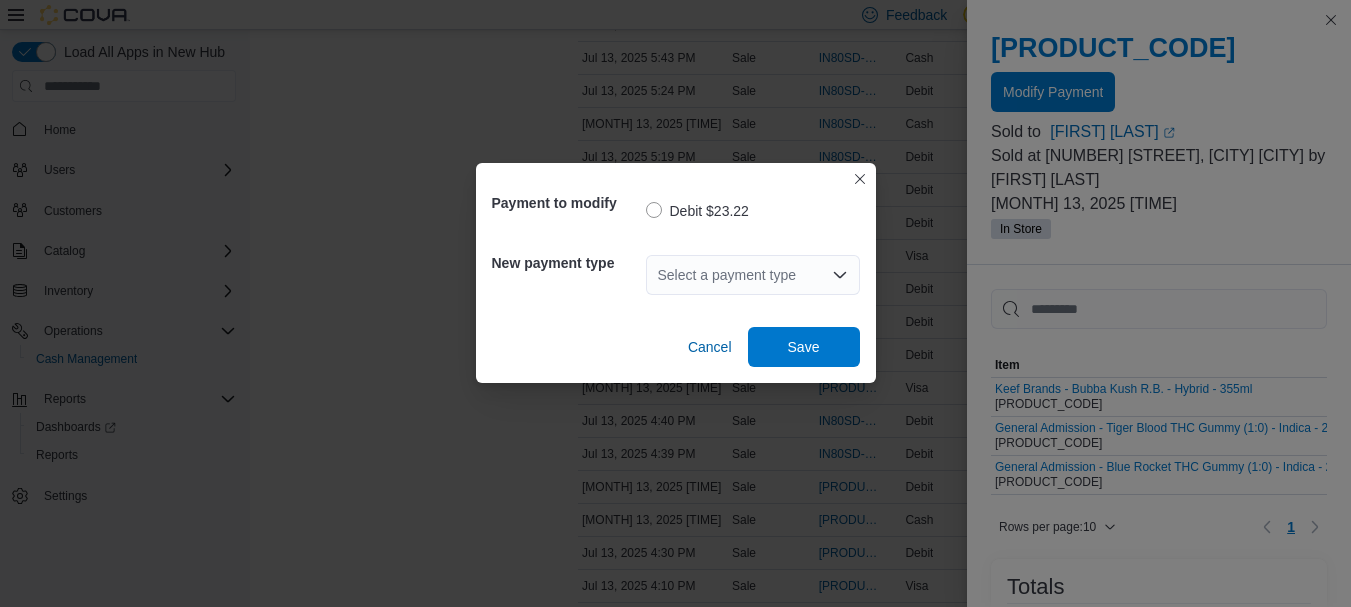 click on "Select a payment type" at bounding box center [753, 275] 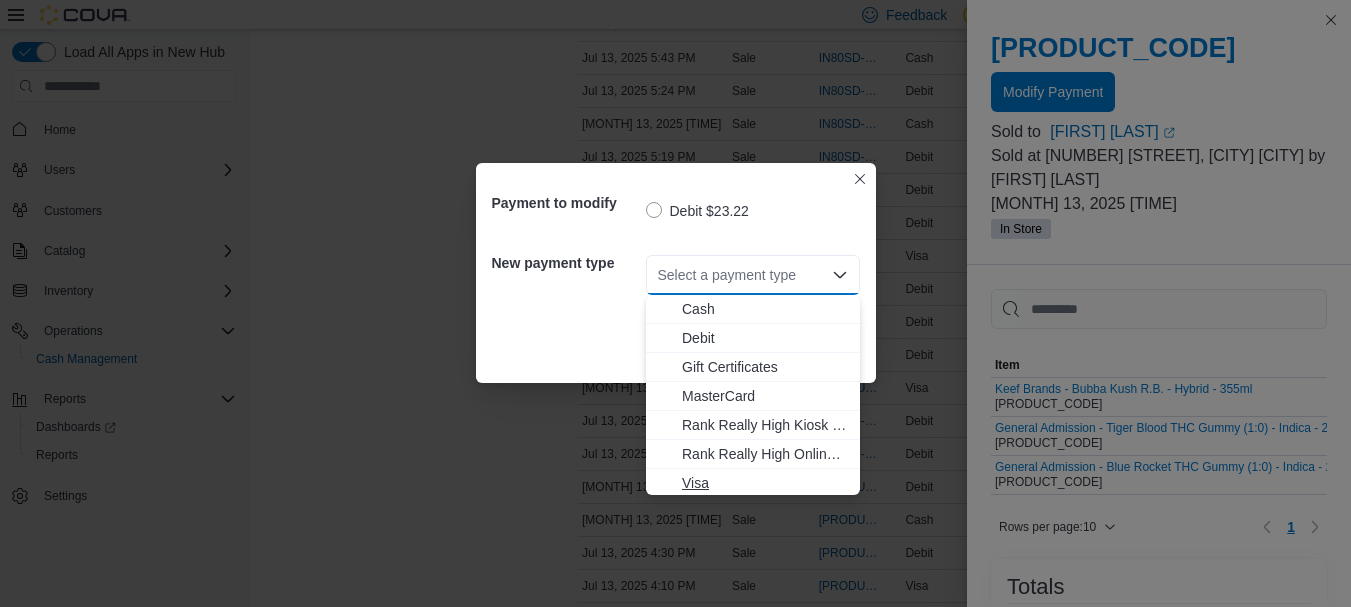 click on "Visa" at bounding box center (765, 483) 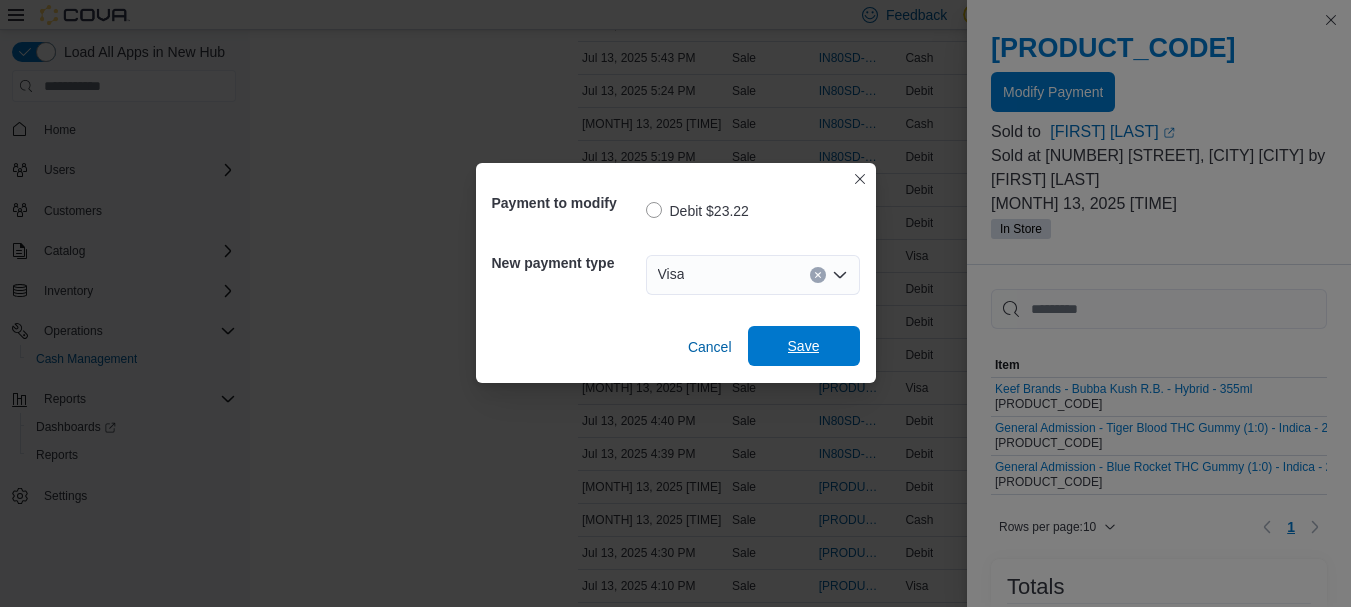 click on "Save" at bounding box center (804, 346) 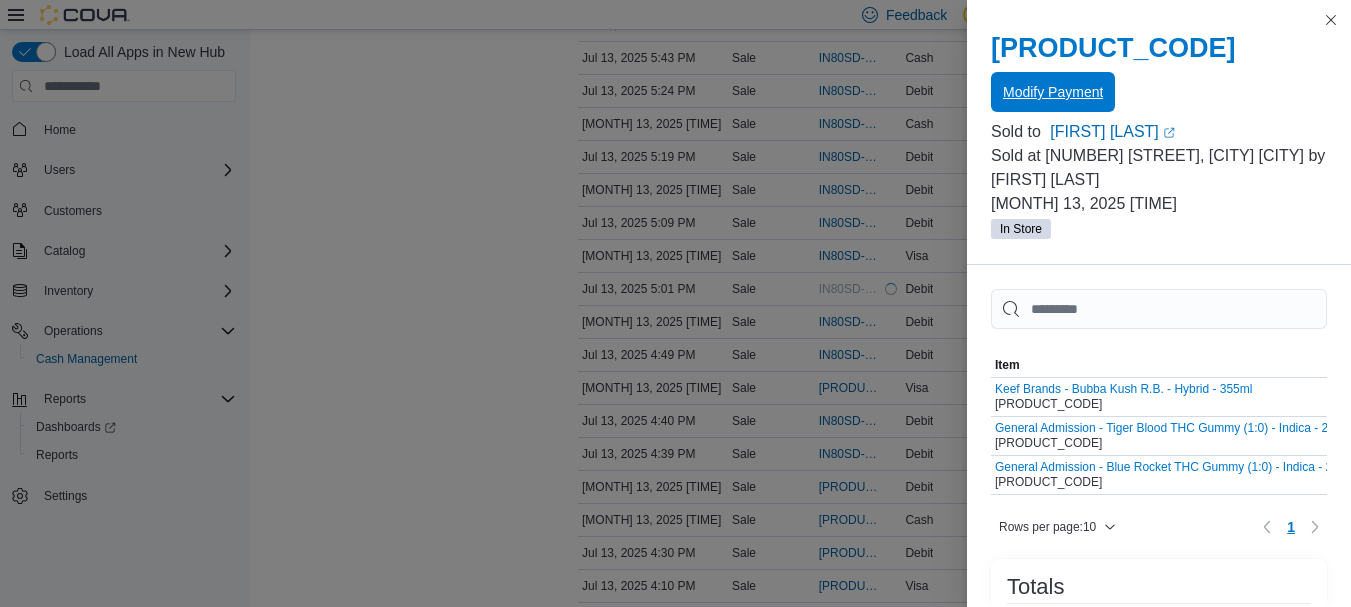 scroll, scrollTop: 0, scrollLeft: 0, axis: both 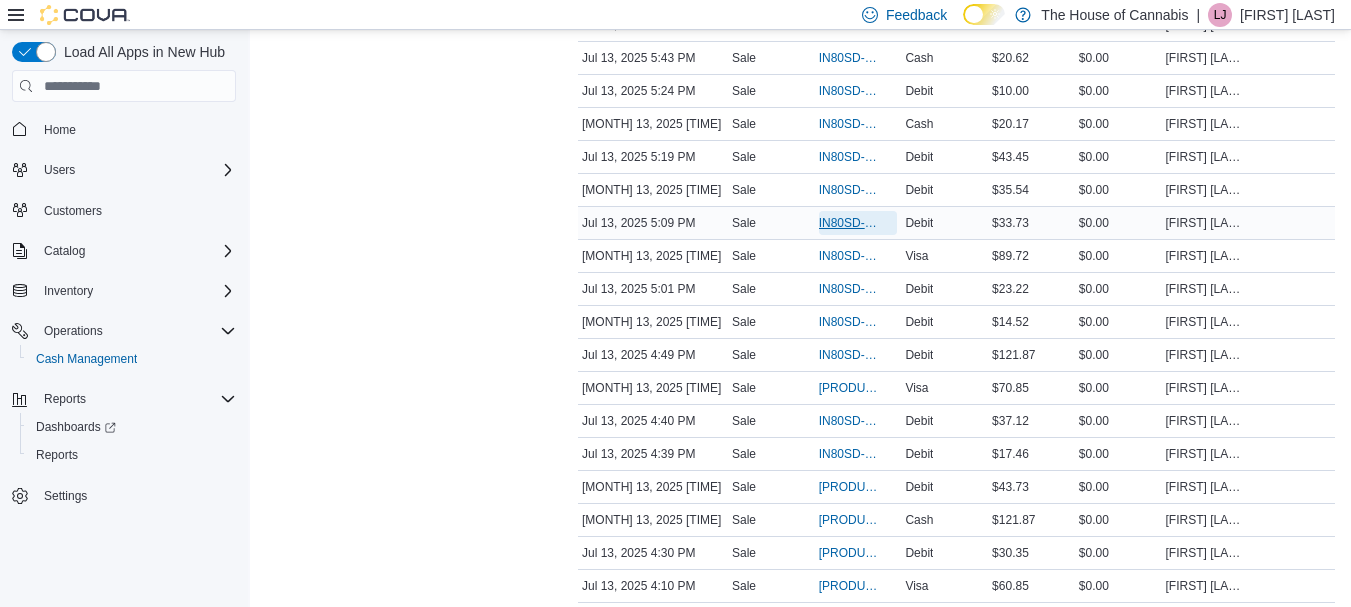 click on "IN80SD-239463" at bounding box center (848, 223) 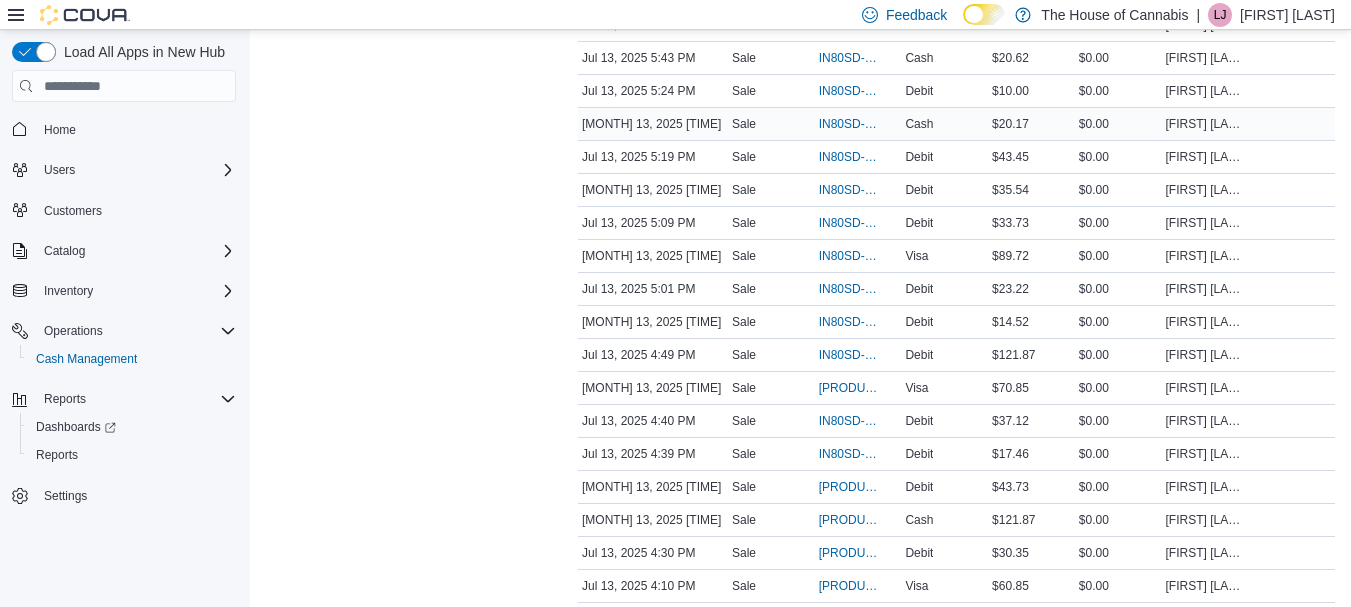drag, startPoint x: 849, startPoint y: 218, endPoint x: 1049, endPoint y: 125, distance: 220.56519 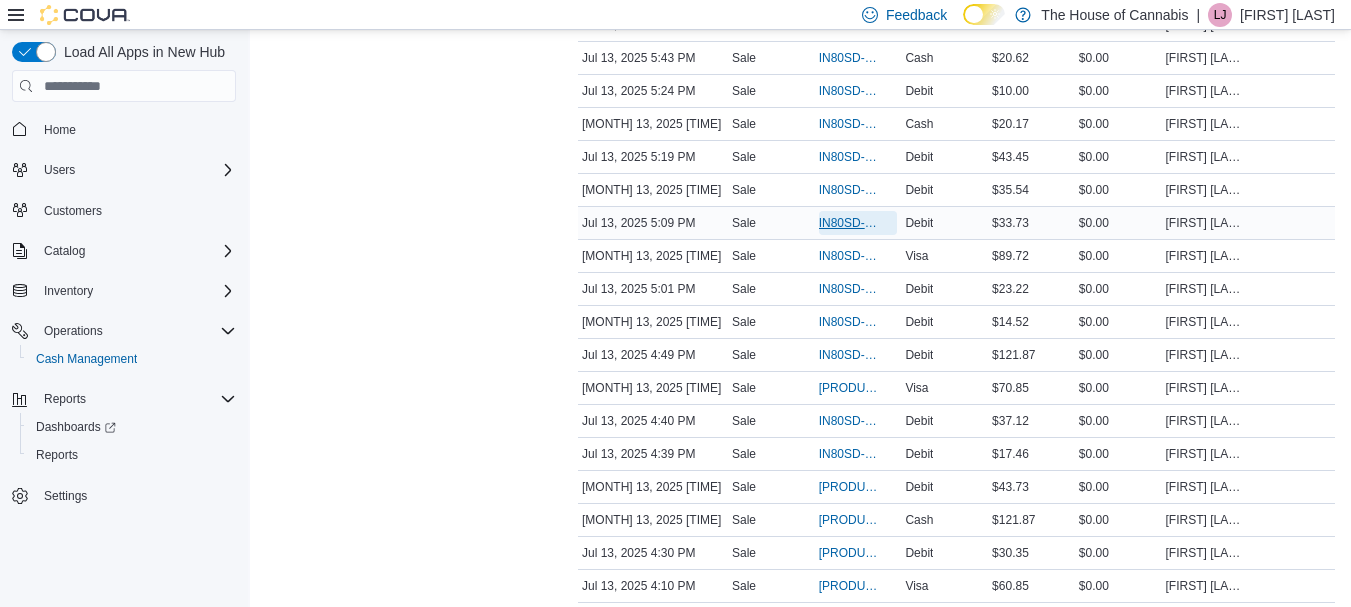 click on "IN80SD-239463" at bounding box center [848, 223] 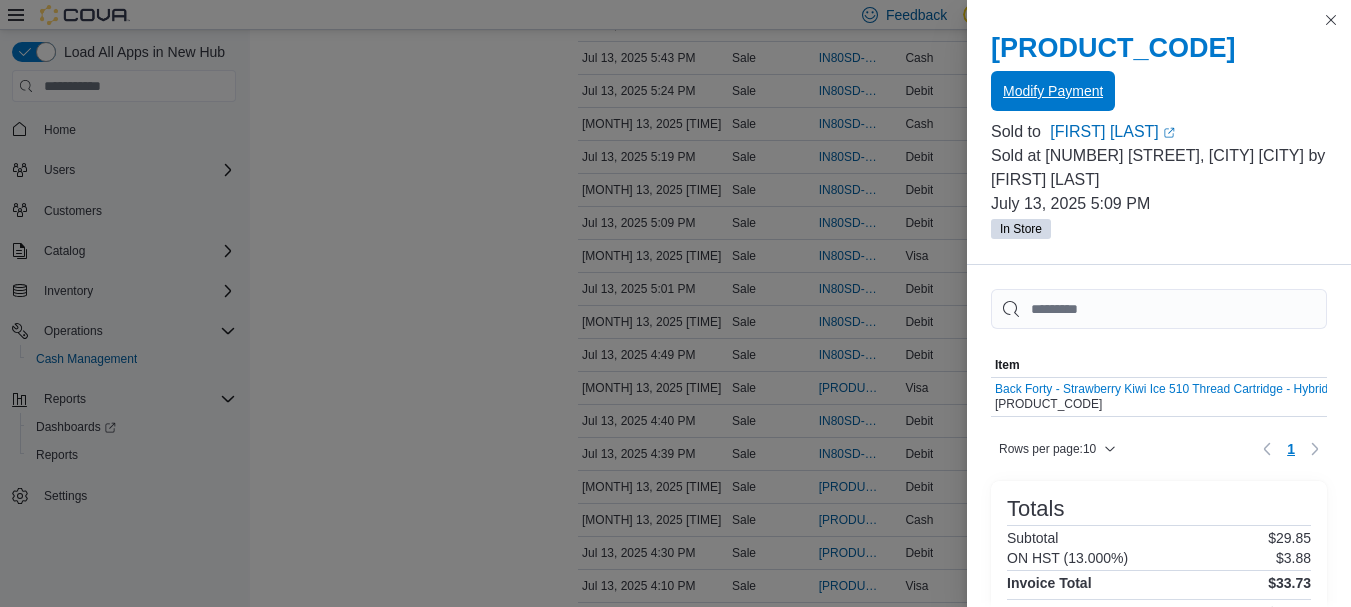click on "Modify Payment" at bounding box center (1053, 91) 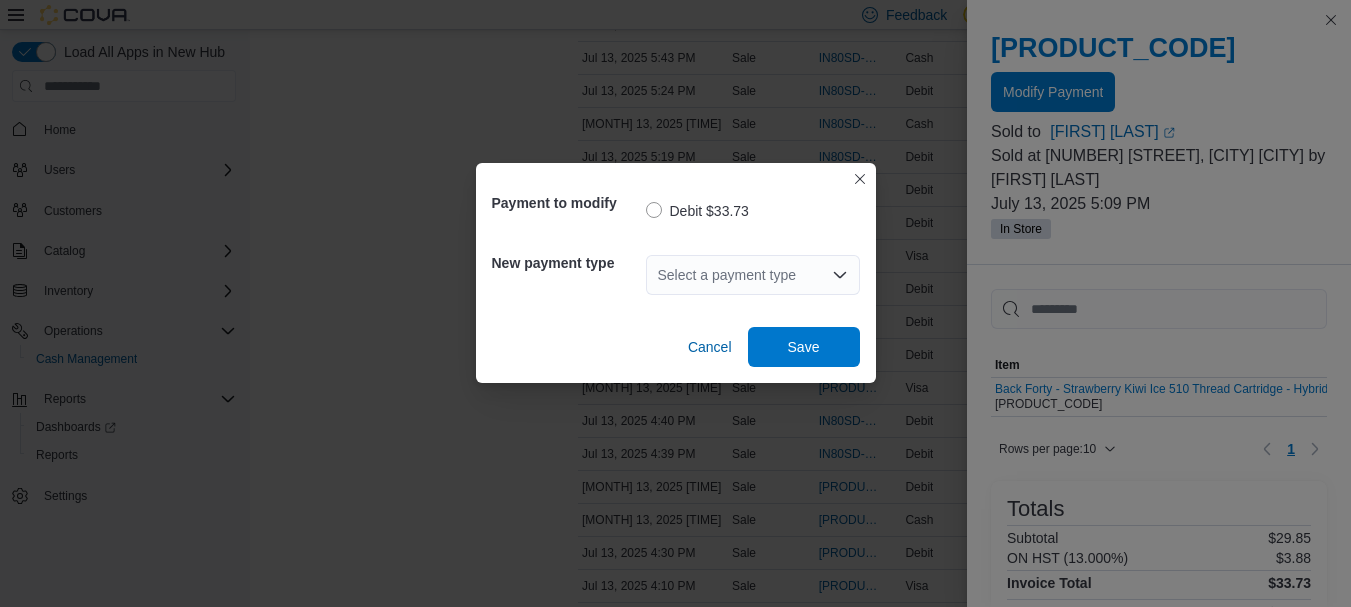 click on "Select a payment type" at bounding box center [753, 275] 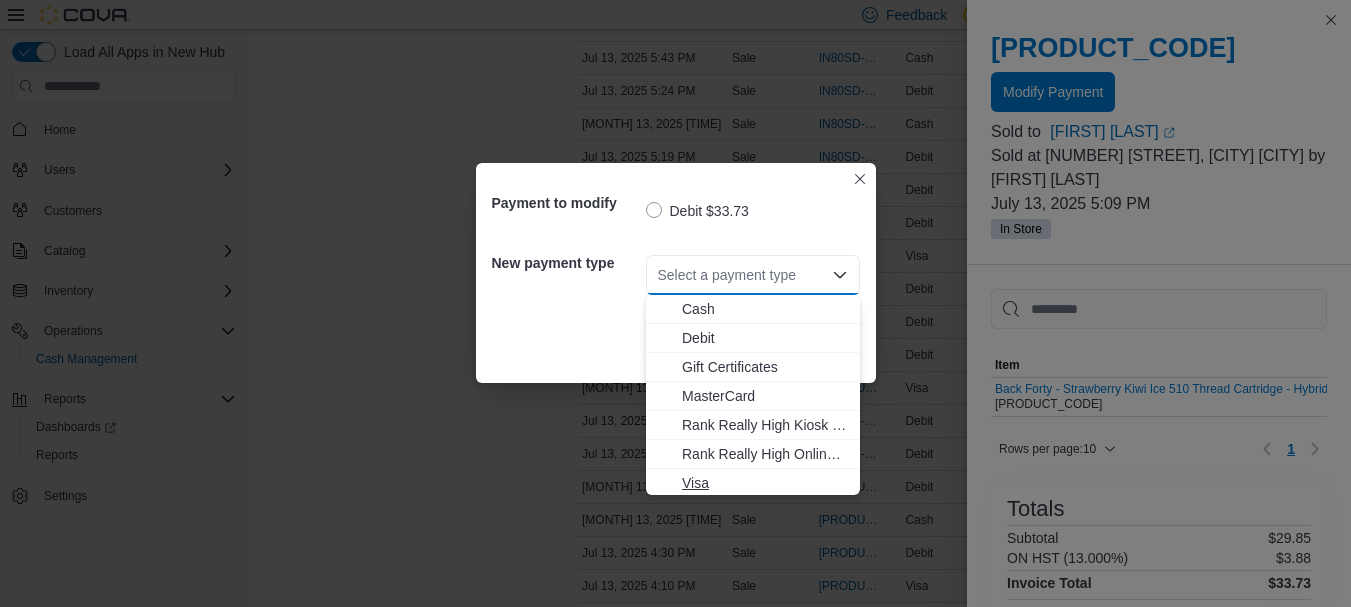 click on "Visa" at bounding box center [765, 483] 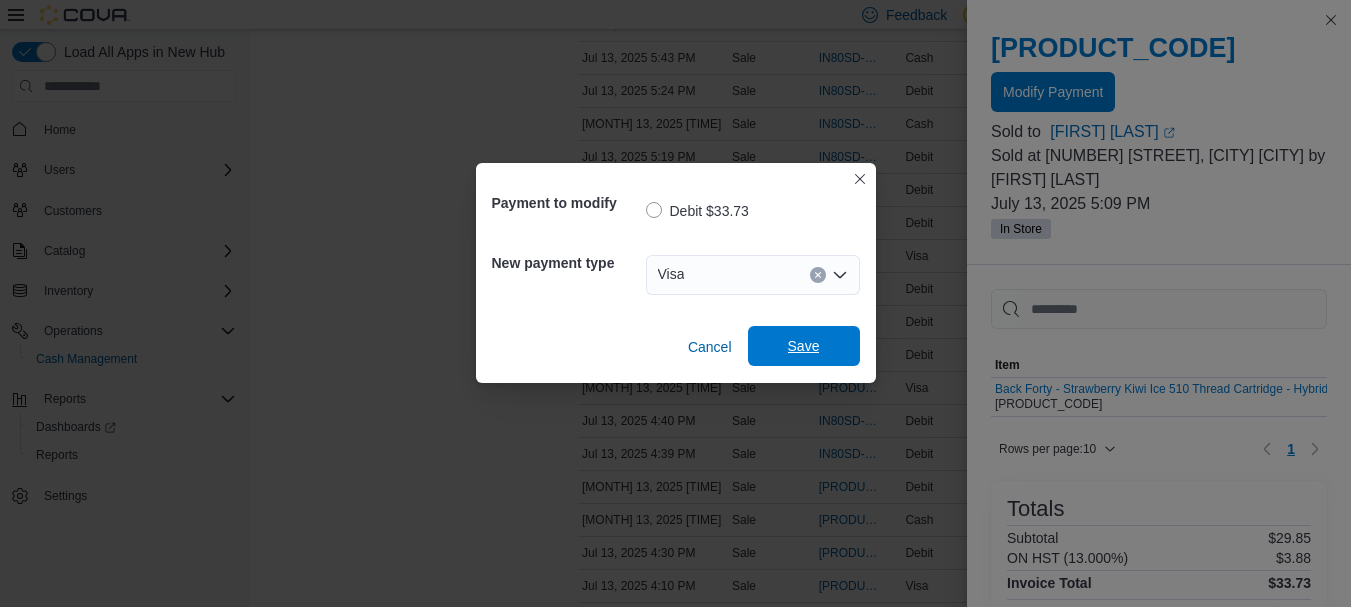 click on "Save" at bounding box center [804, 346] 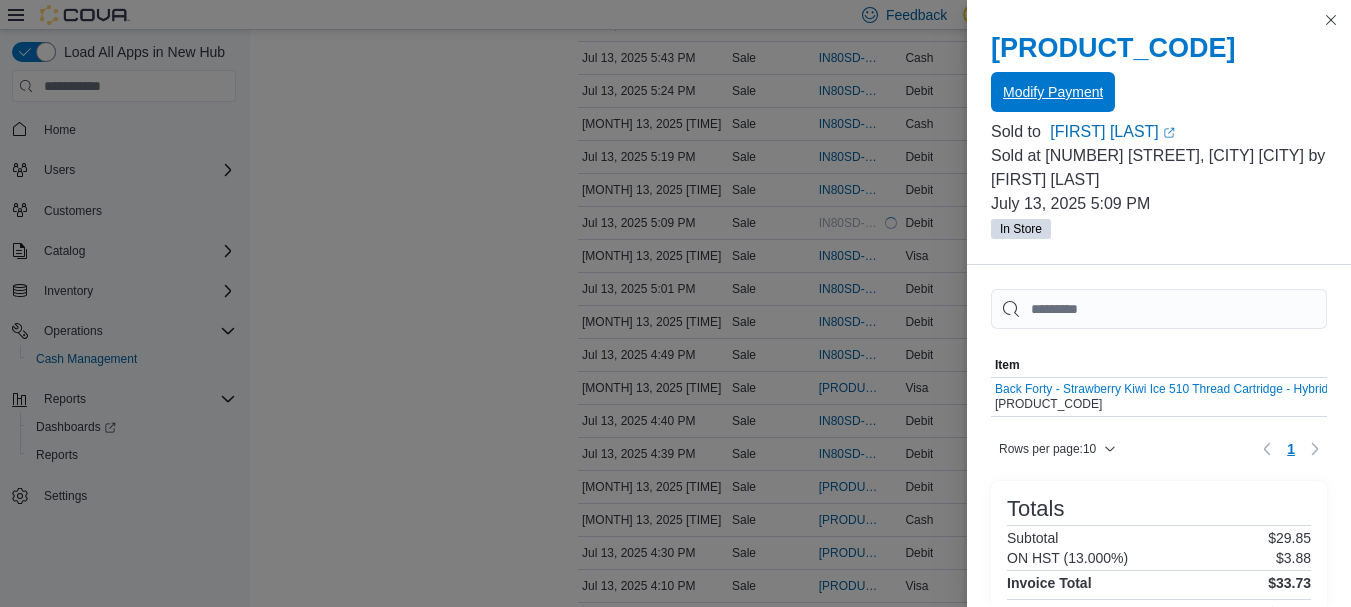 scroll, scrollTop: 0, scrollLeft: 0, axis: both 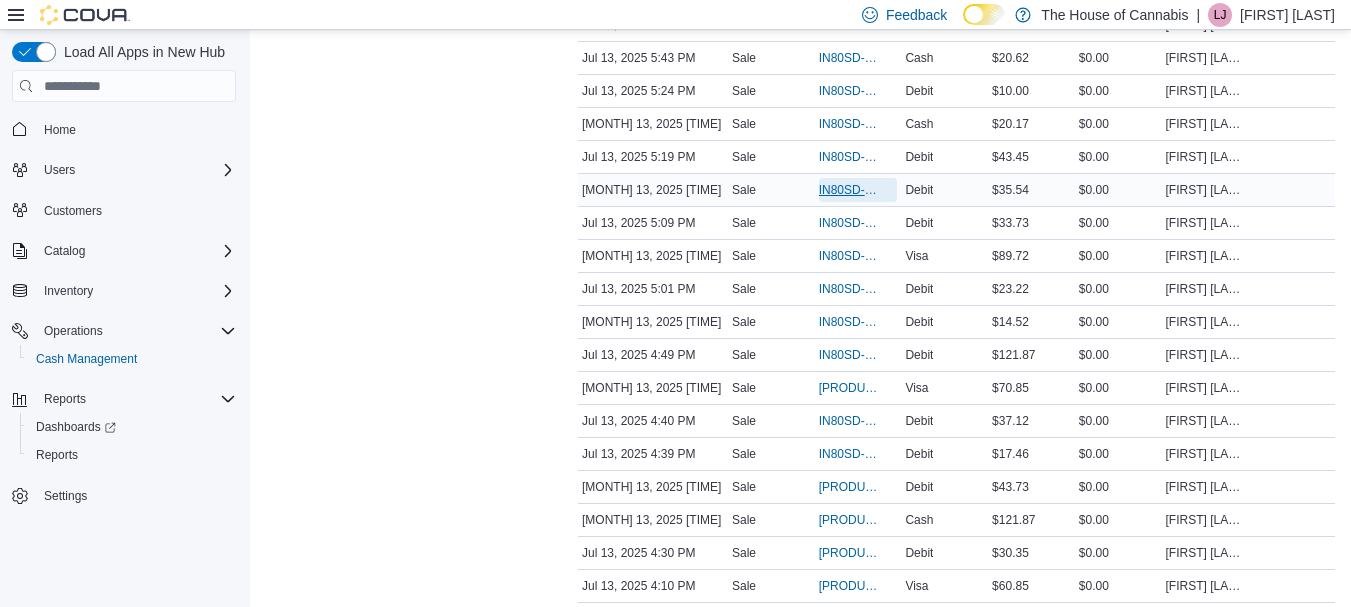 click on "IN80SD-239464" at bounding box center [848, 190] 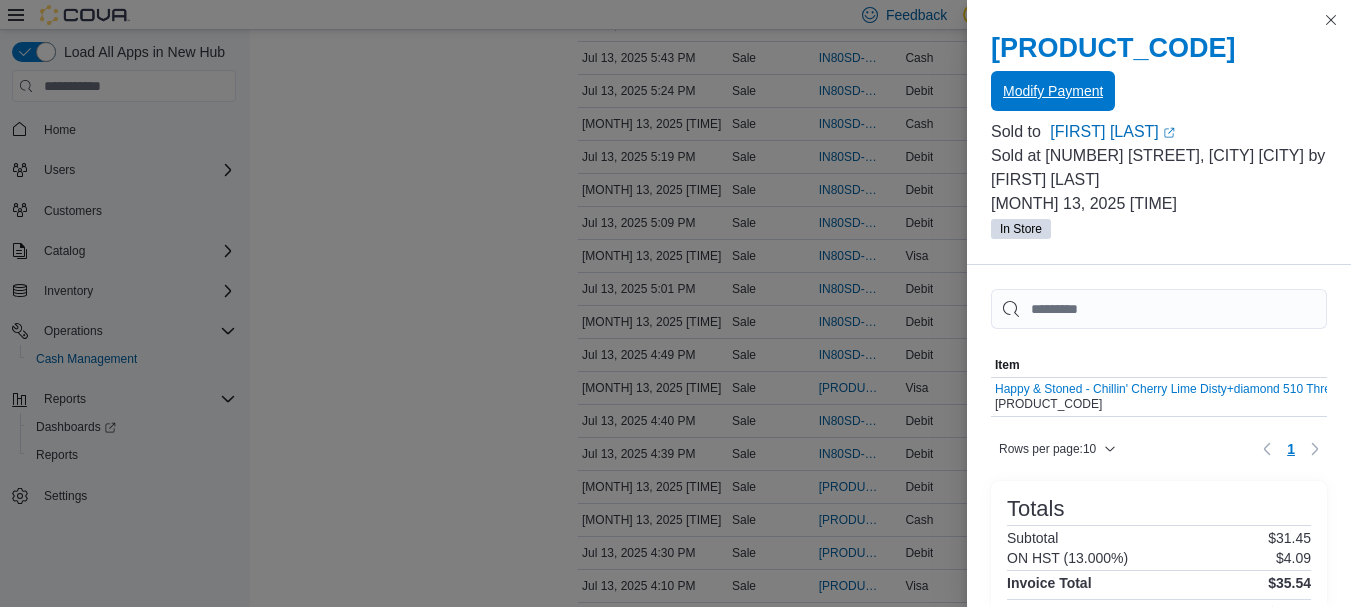 click on "Modify Payment" at bounding box center (1053, 91) 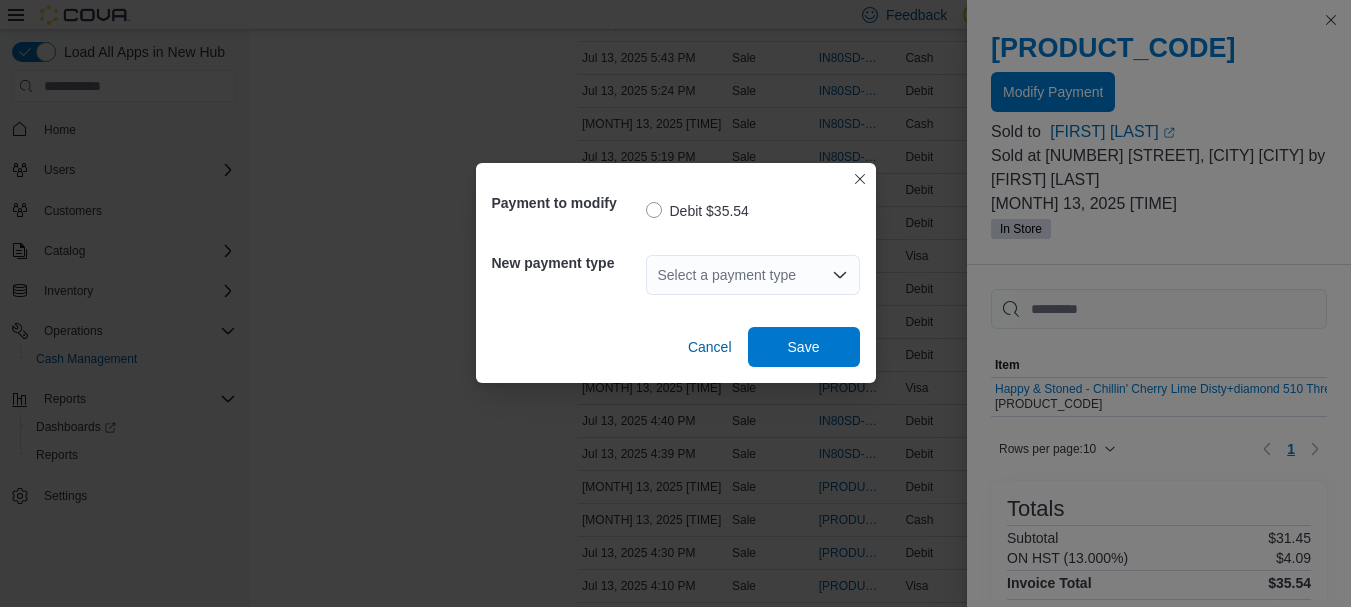 click on "Select a payment type" at bounding box center (753, 275) 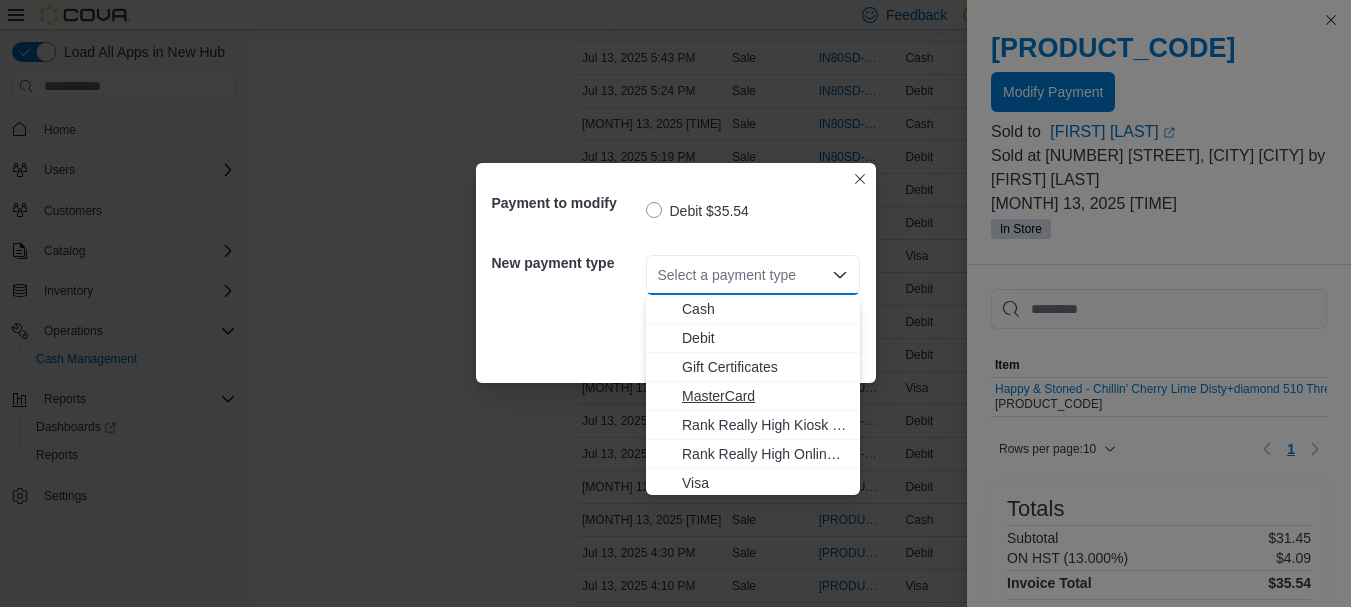 click on "MasterCard" at bounding box center [753, 396] 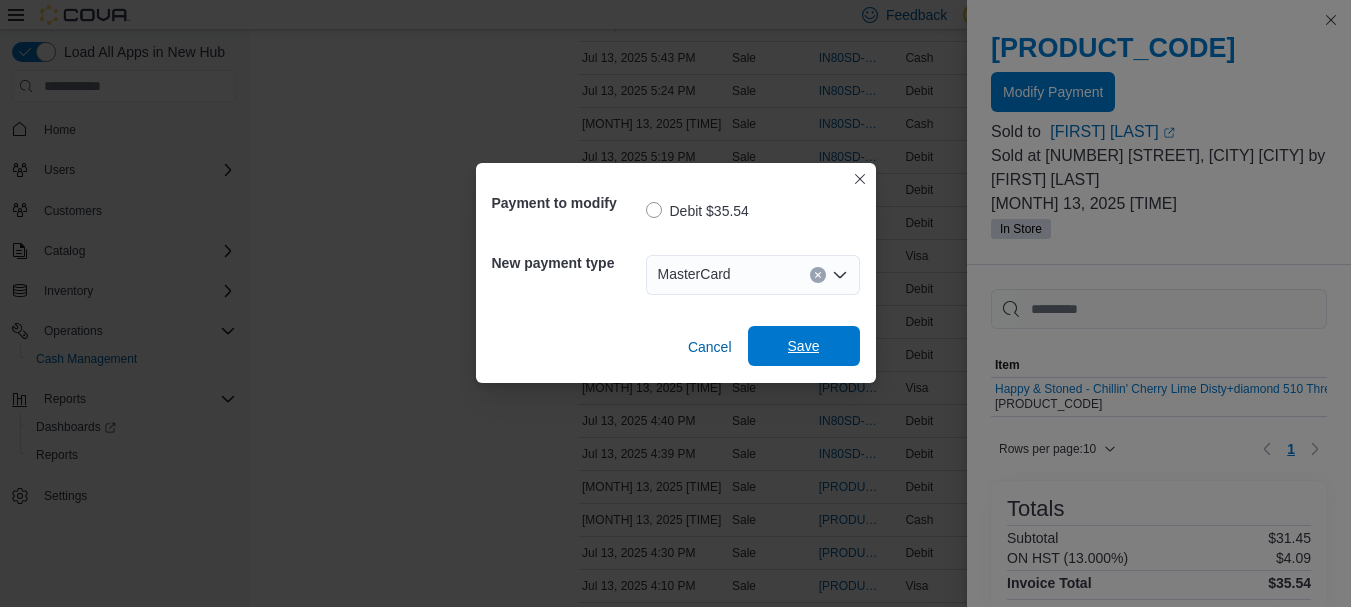 click on "Save" at bounding box center [804, 346] 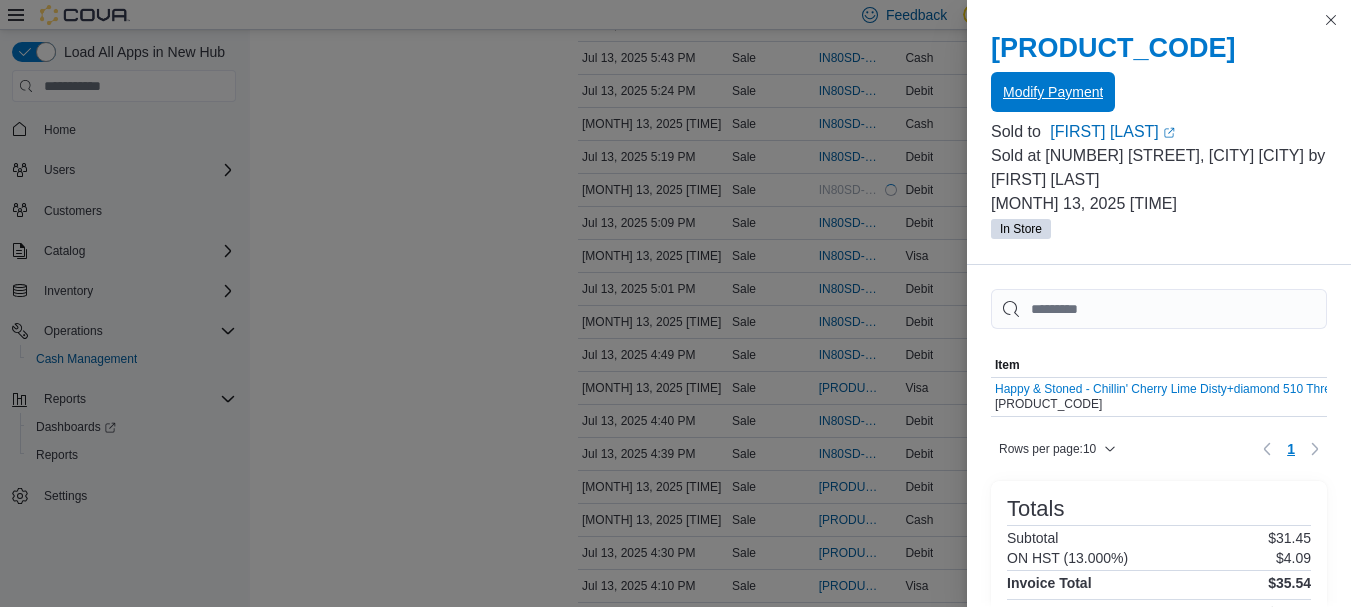 scroll, scrollTop: 0, scrollLeft: 0, axis: both 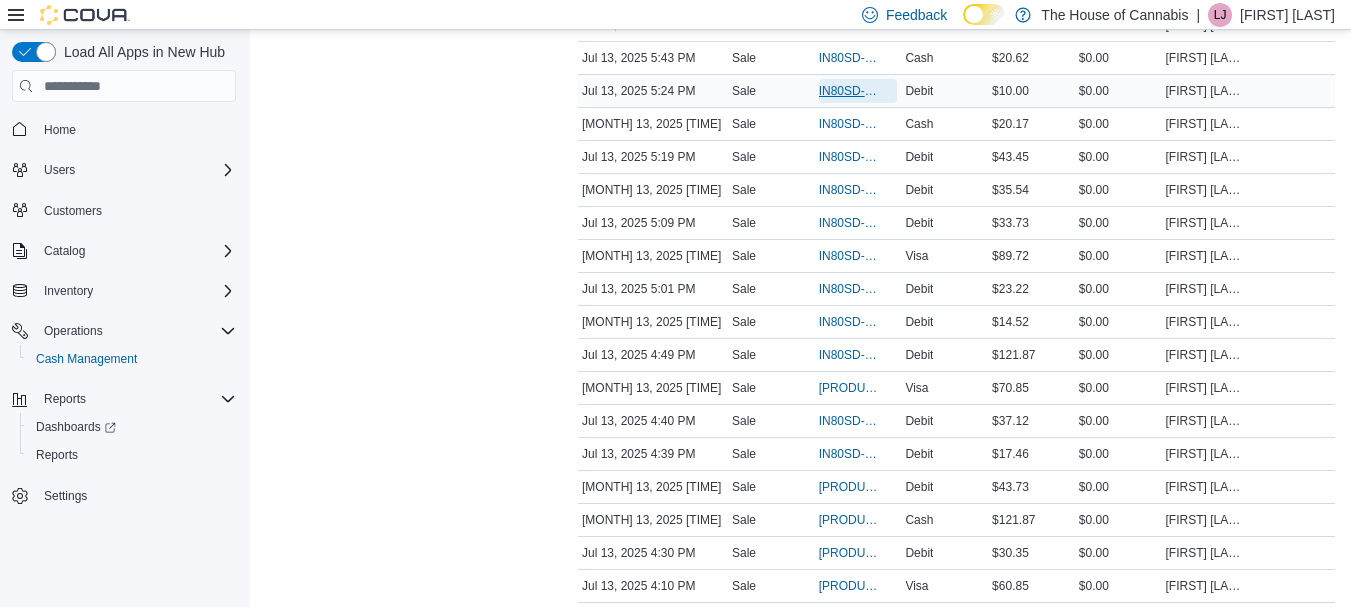 click on "IN80SD-239467" at bounding box center [848, 91] 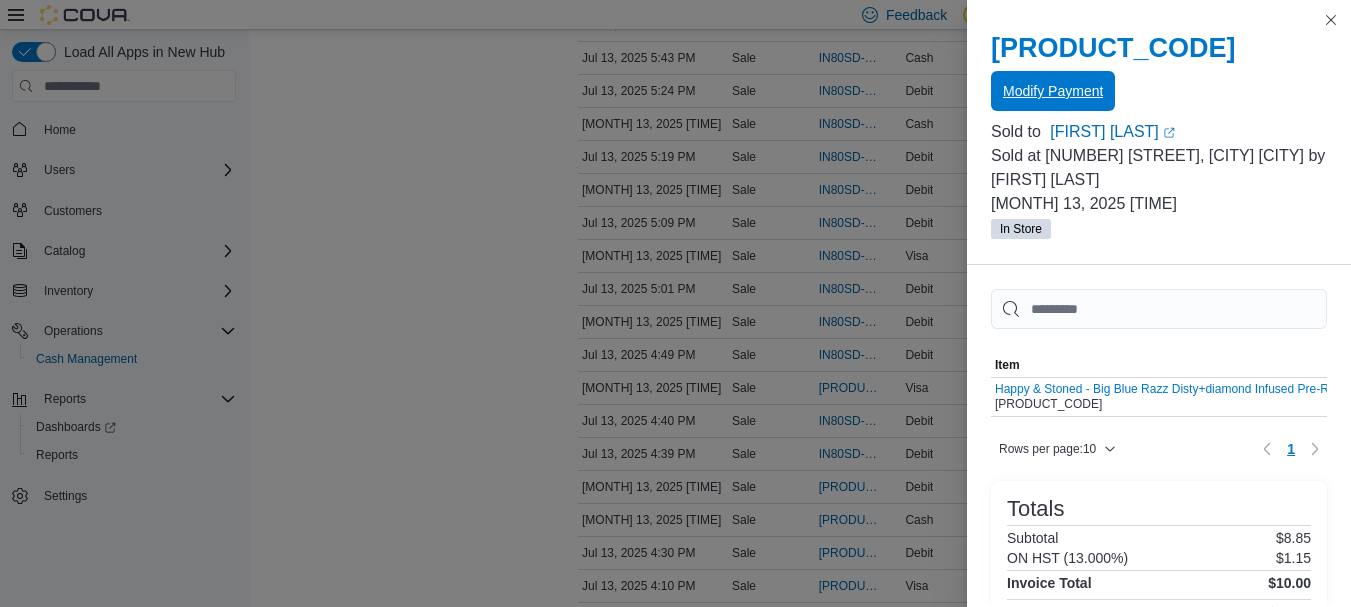 click on "Modify Payment" at bounding box center [1159, 92] 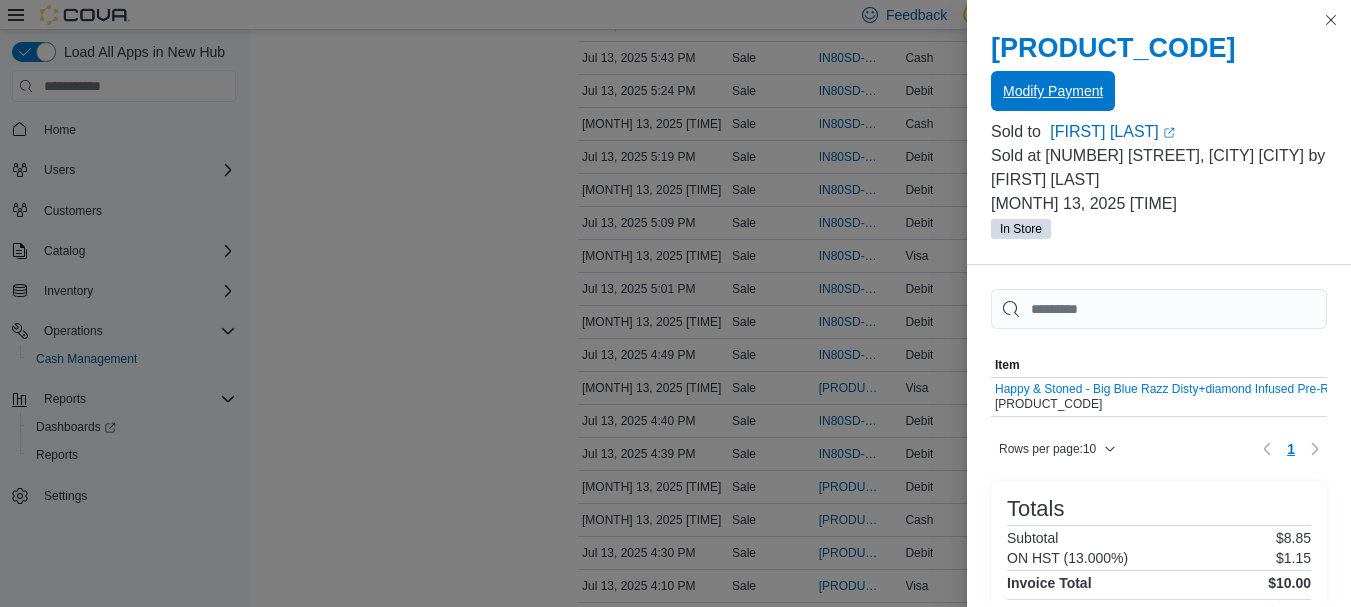 click on "Modify Payment" at bounding box center [1053, 91] 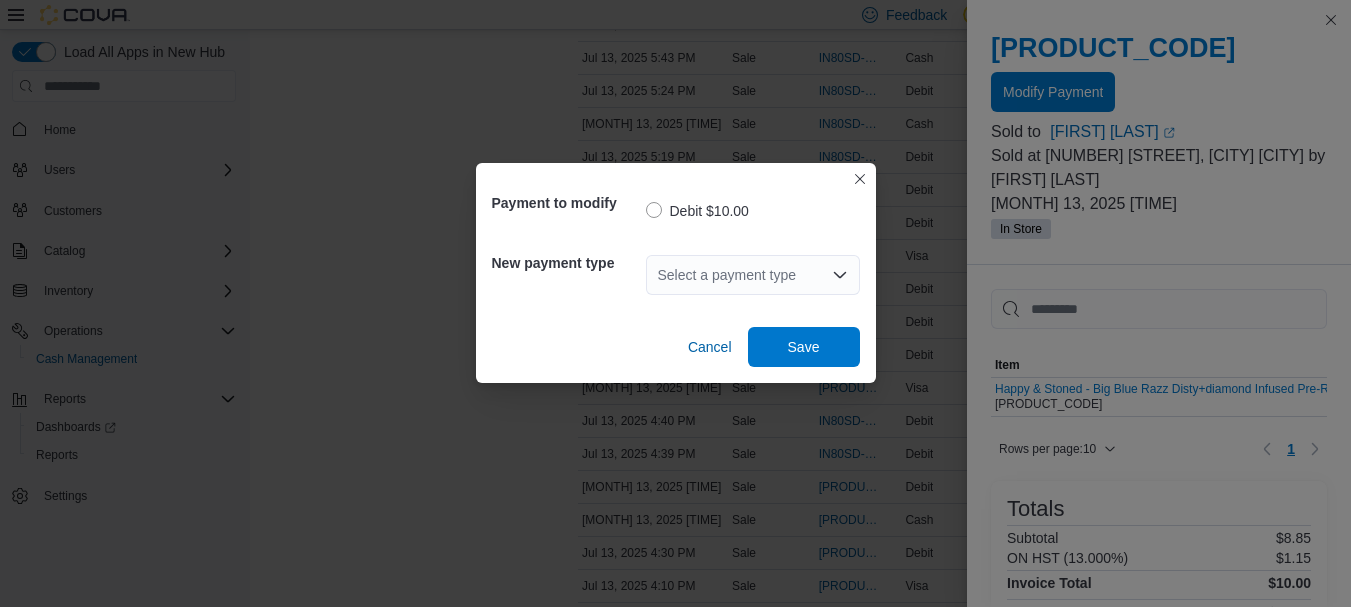 click on "Select a payment type" at bounding box center [753, 275] 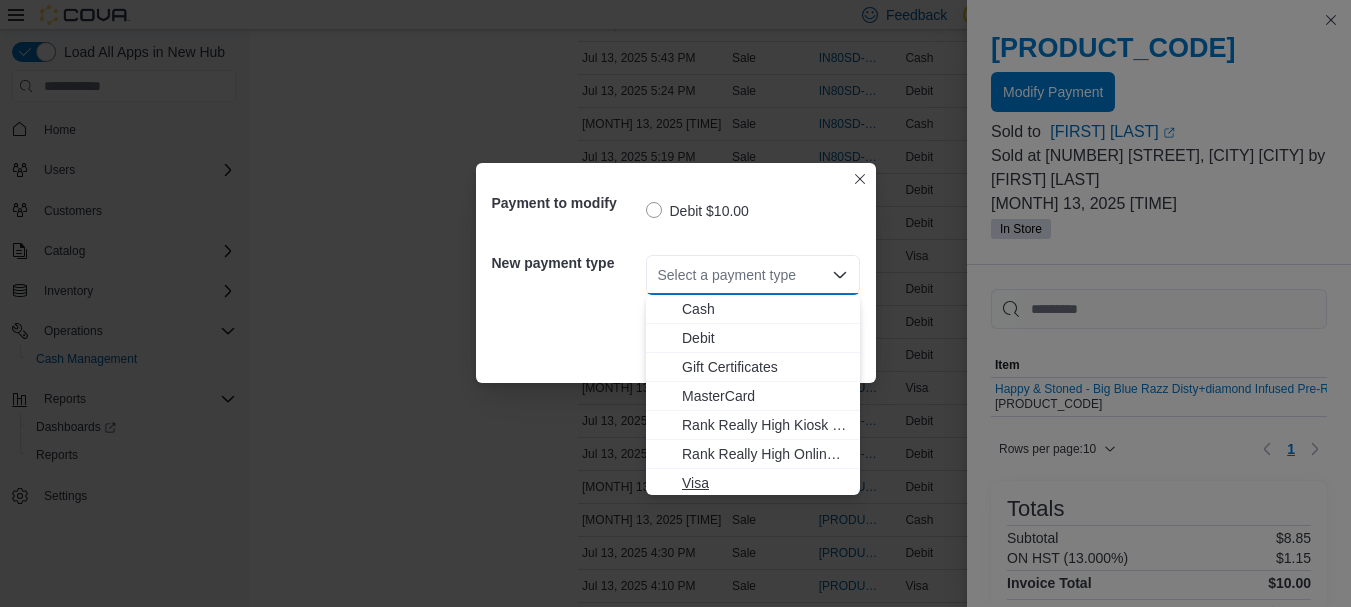 click on "Visa" at bounding box center (753, 483) 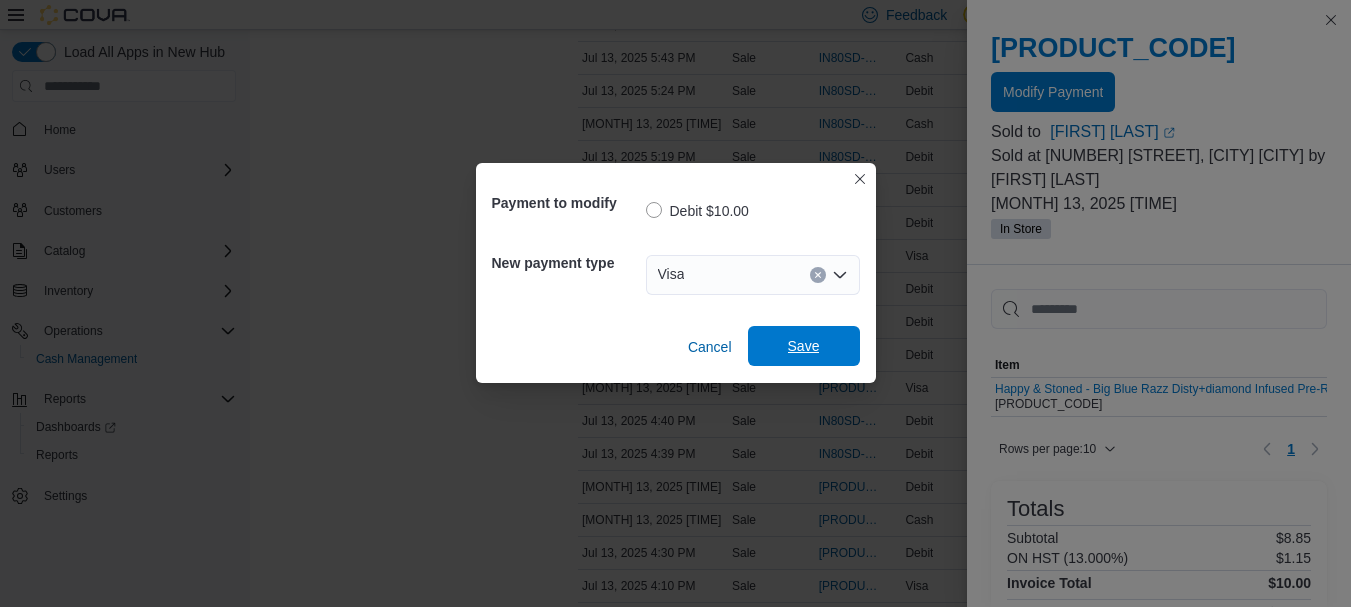 click on "Save" at bounding box center [804, 346] 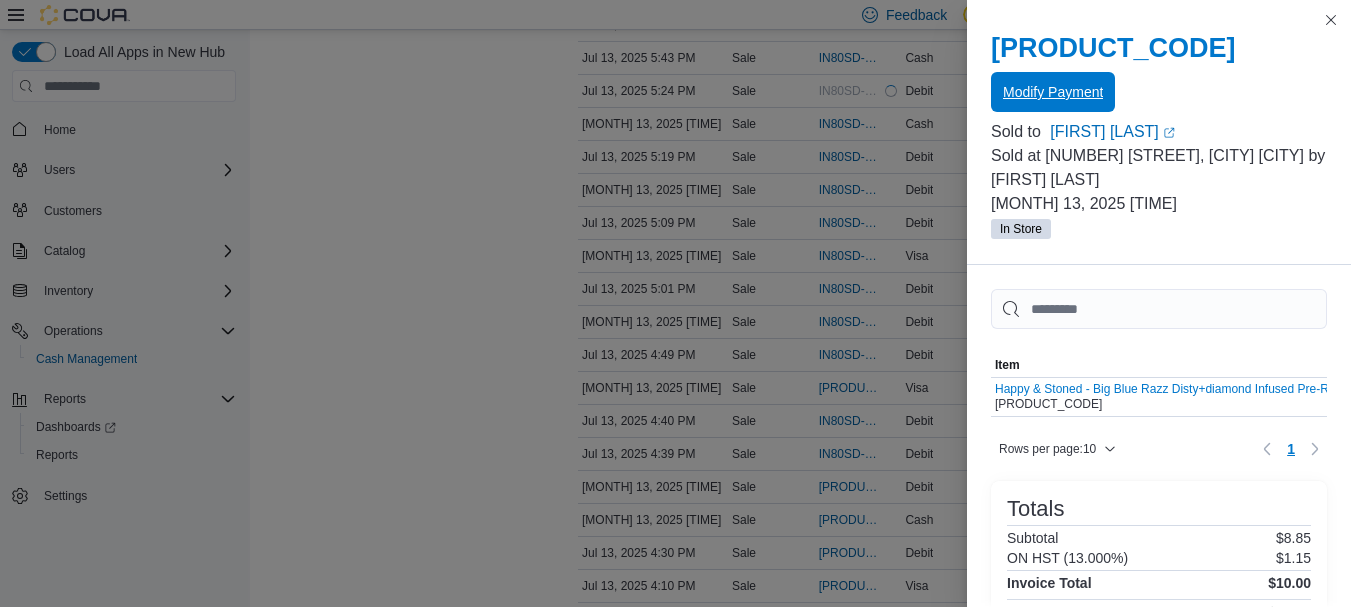 scroll, scrollTop: 0, scrollLeft: 0, axis: both 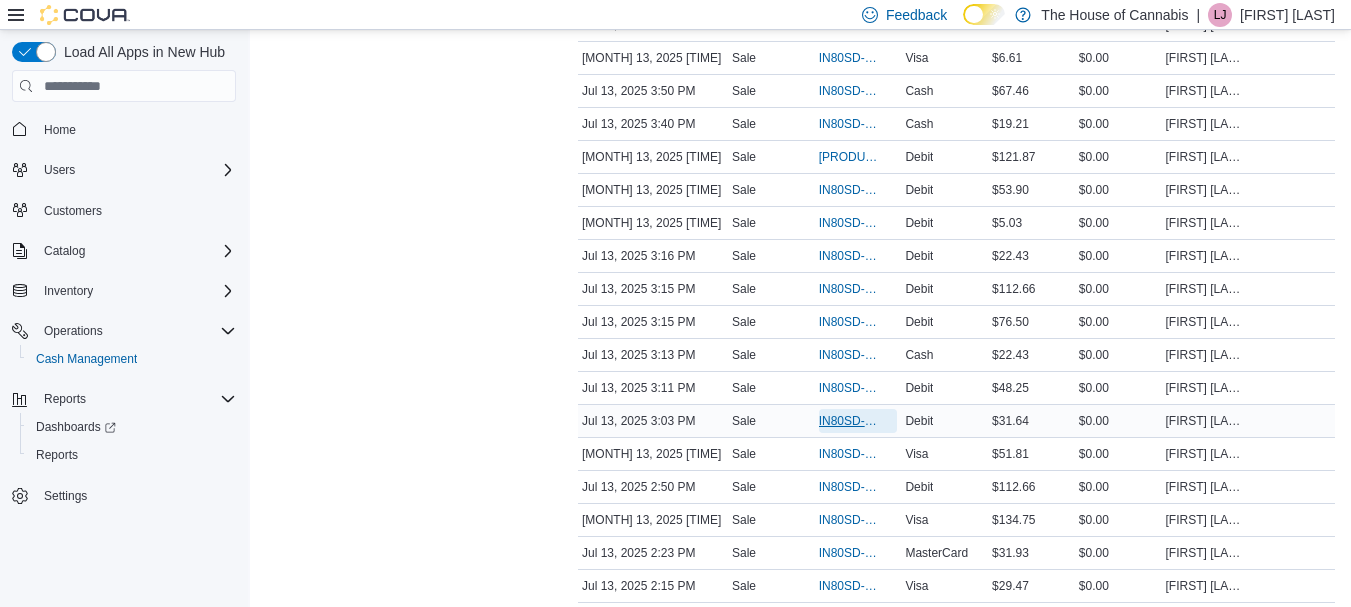 click on "IN80SD-239437" at bounding box center [848, 421] 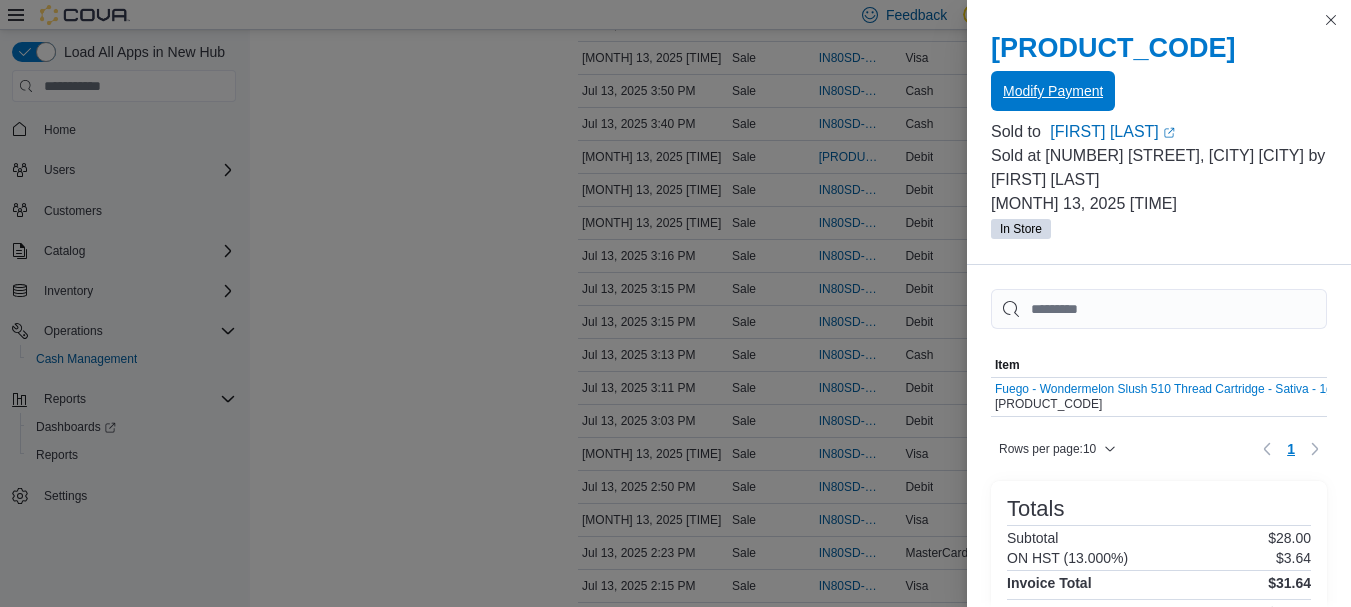 click on "Modify Payment" at bounding box center [1053, 91] 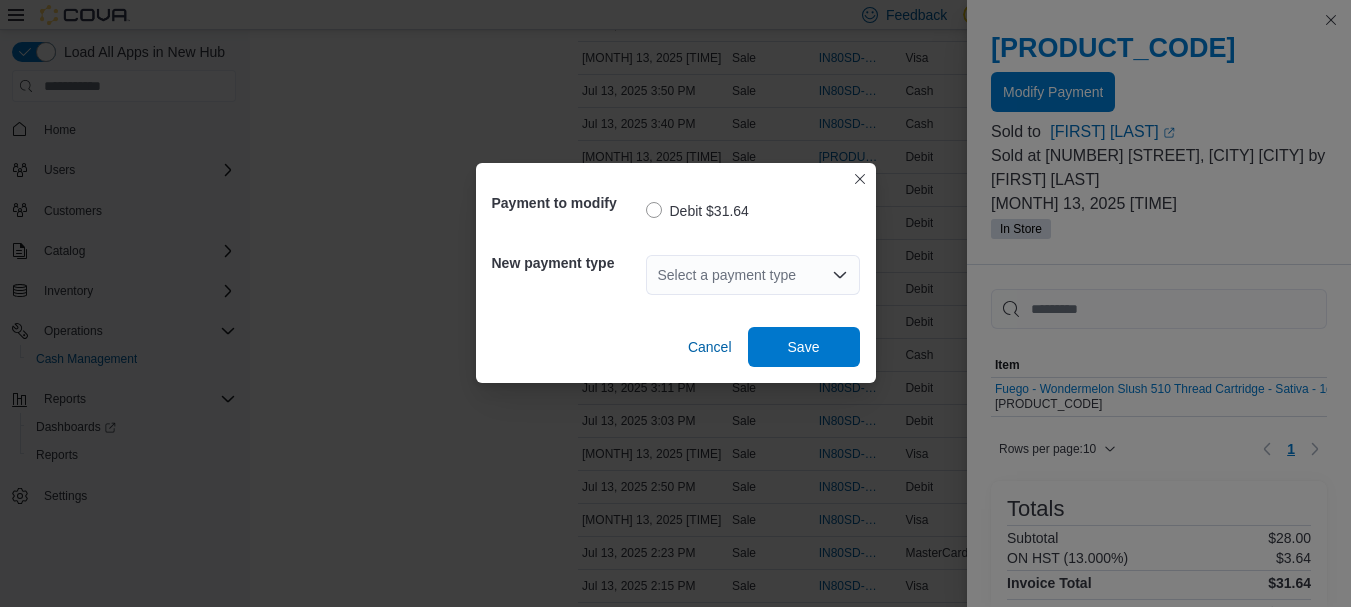 click on "Select a payment type" at bounding box center [753, 275] 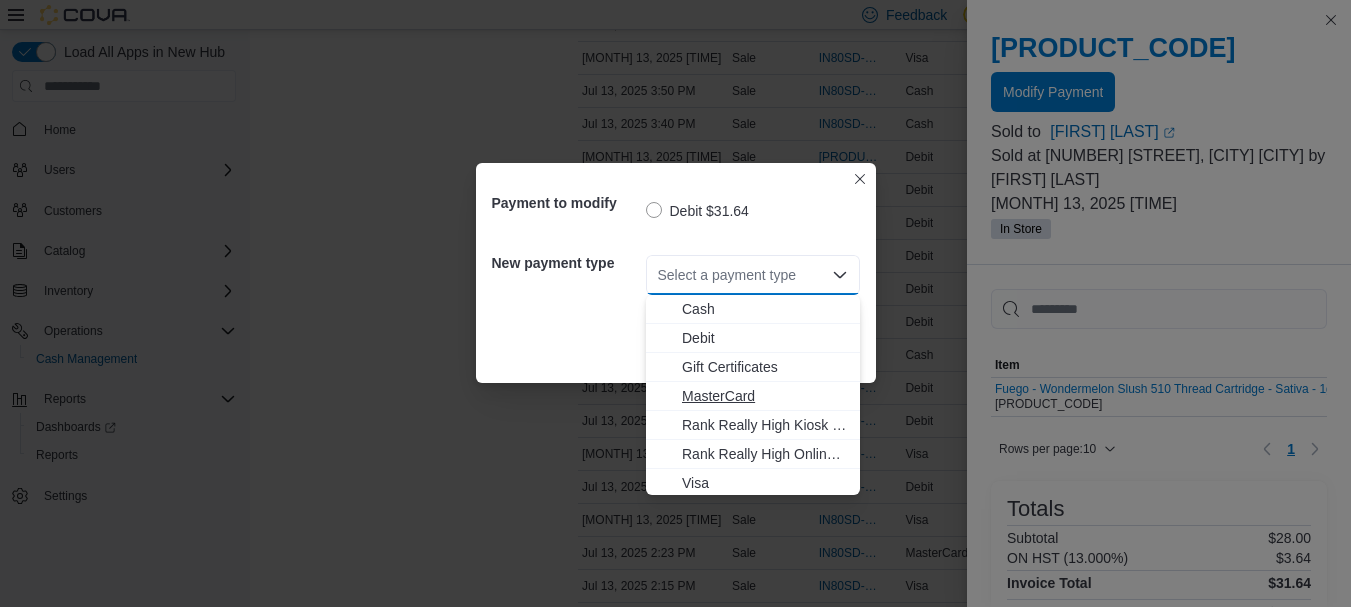 click on "MasterCard" at bounding box center [765, 396] 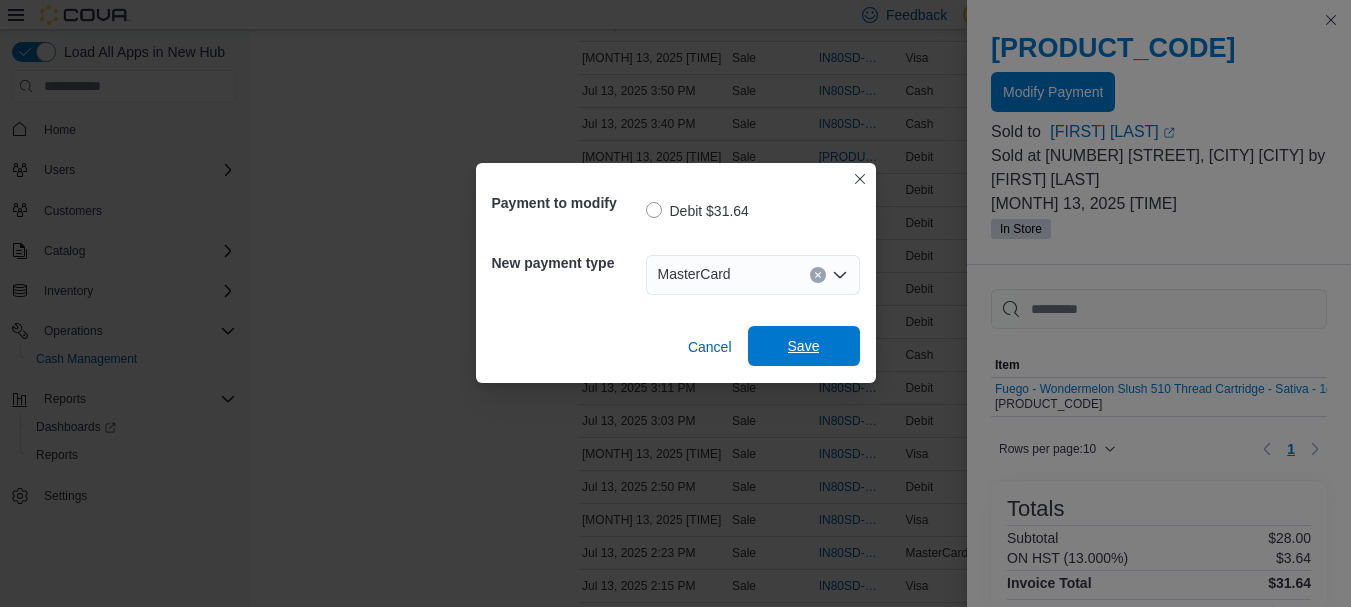 click on "Save" at bounding box center (804, 346) 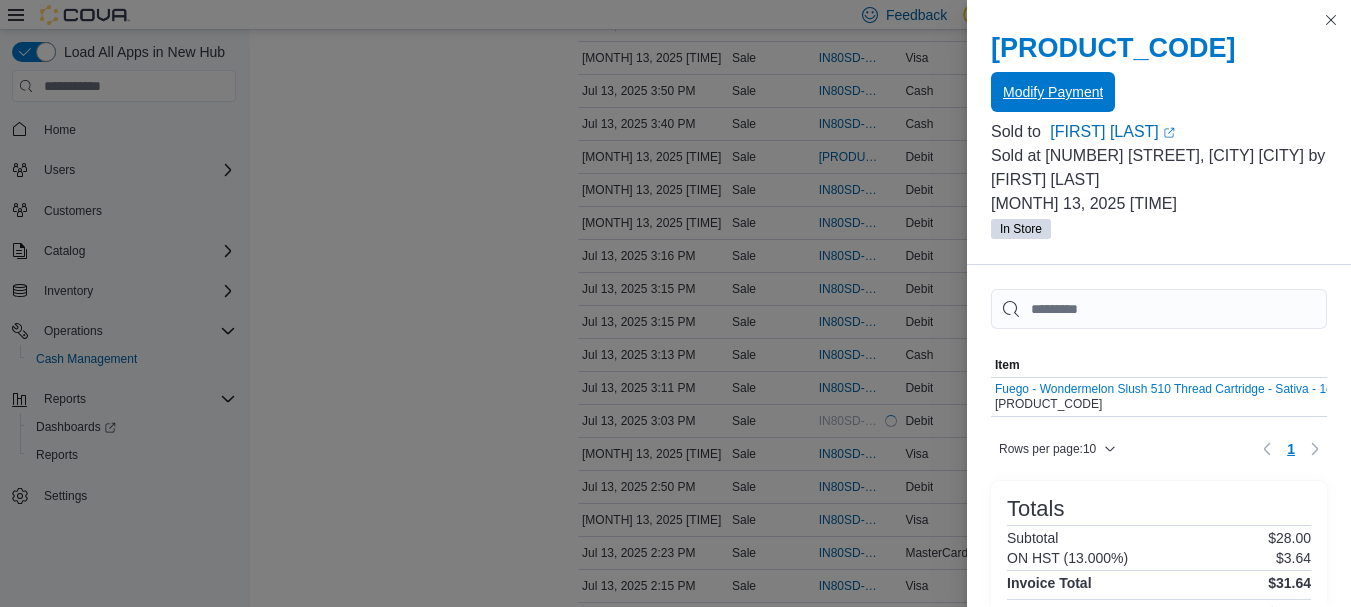 scroll, scrollTop: 0, scrollLeft: 0, axis: both 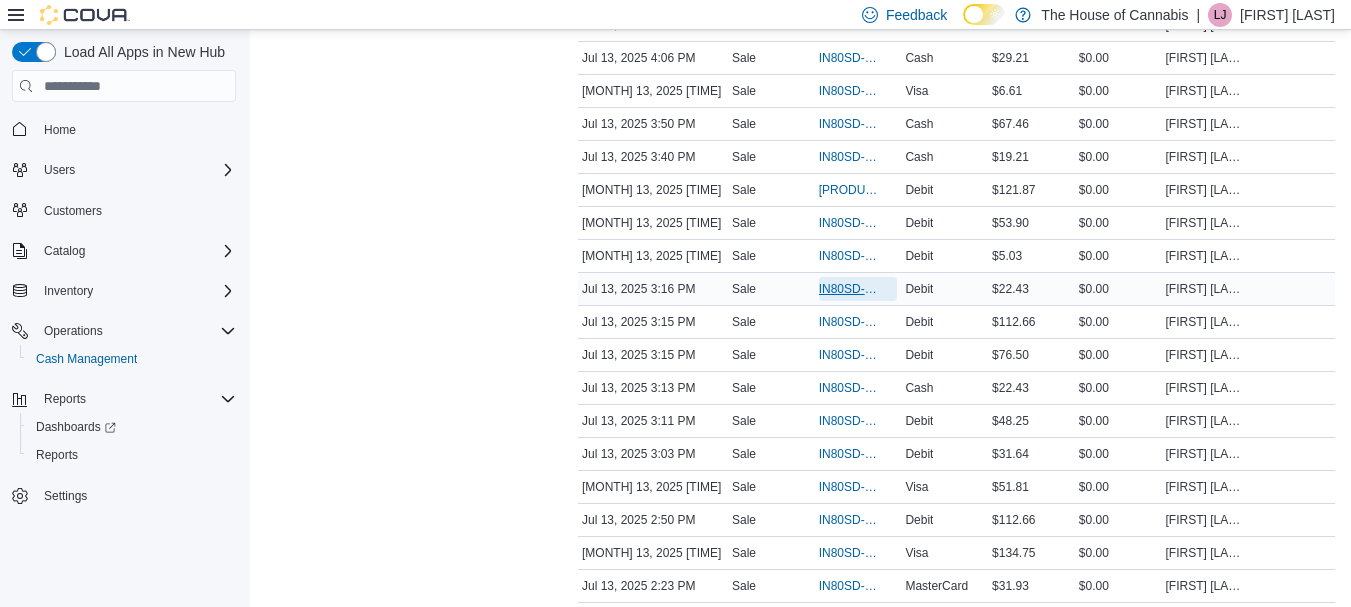 click on "IN80SD-239442" at bounding box center [848, 289] 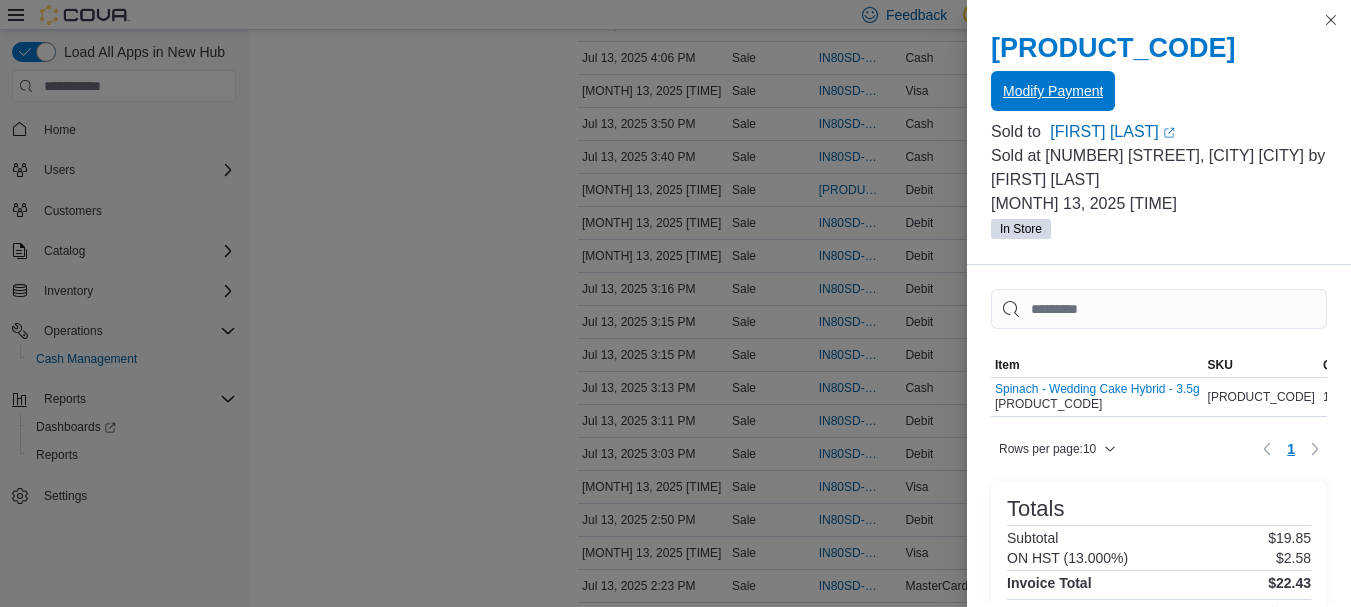 click on "Modify Payment" at bounding box center (1053, 91) 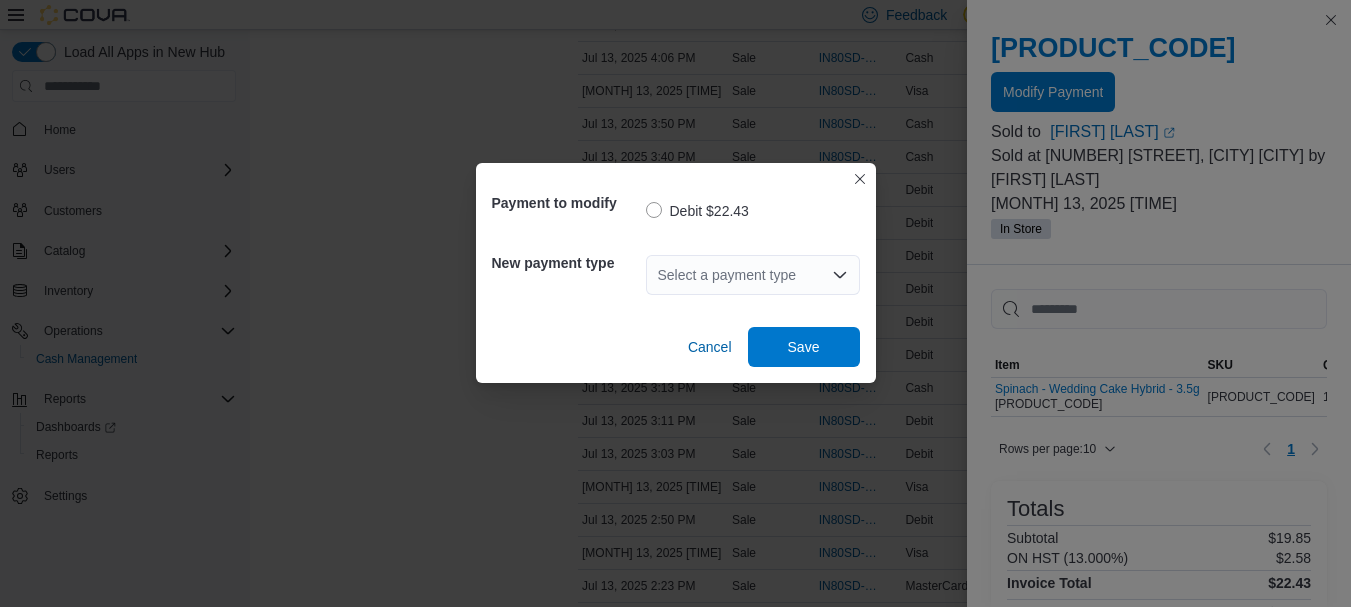click on "Select a payment type" at bounding box center (753, 275) 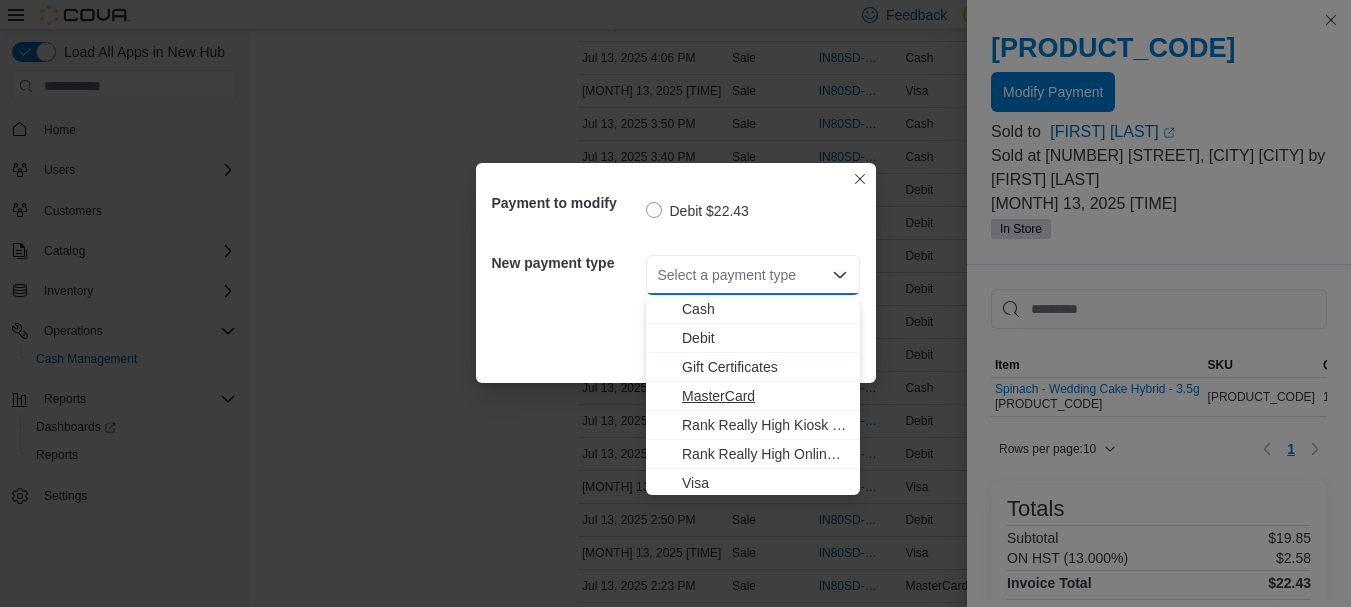 click on "MasterCard" at bounding box center [753, 396] 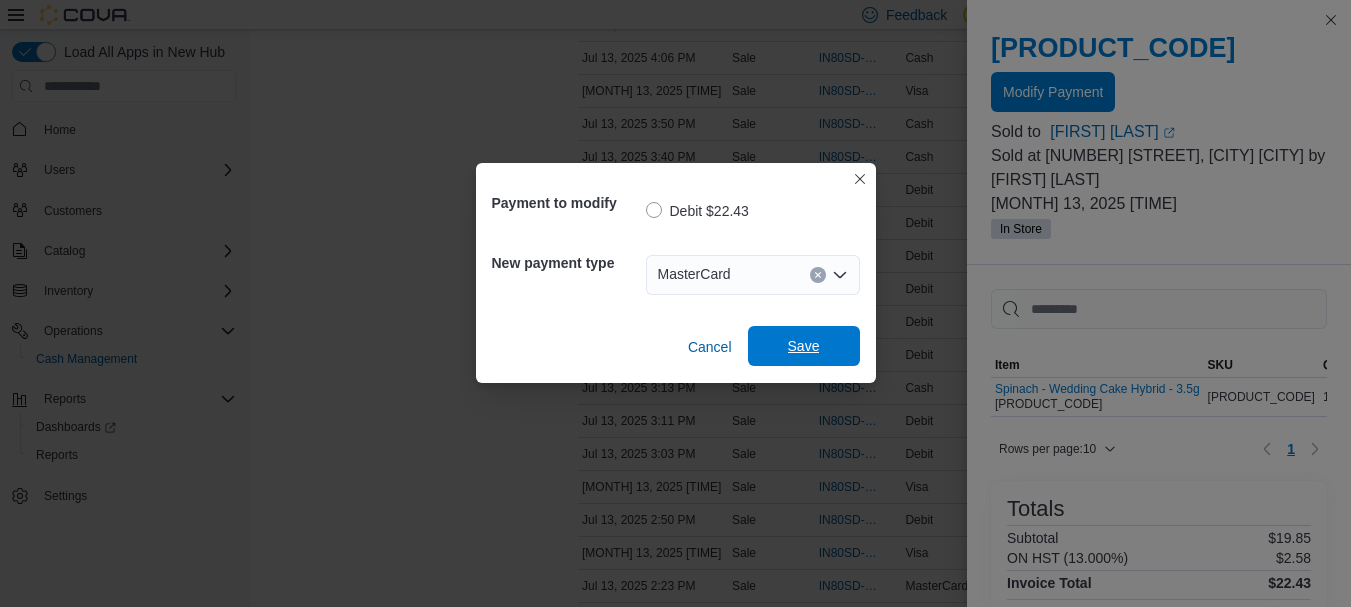 click on "Save" at bounding box center (804, 346) 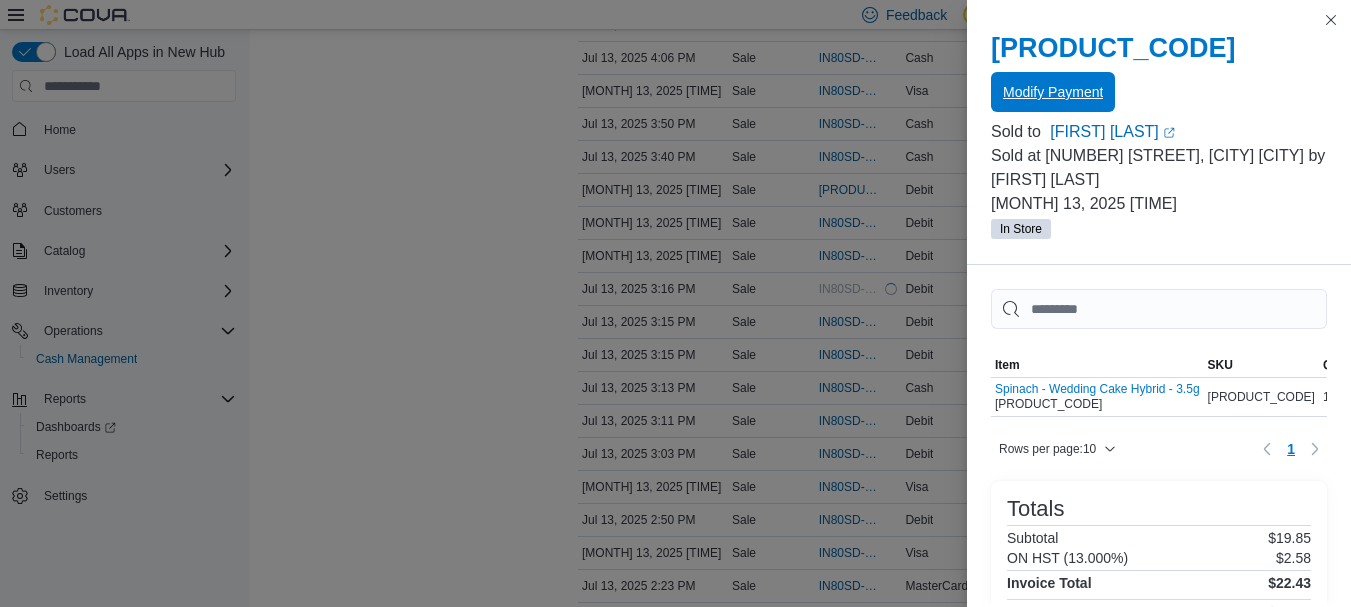 scroll, scrollTop: 0, scrollLeft: 0, axis: both 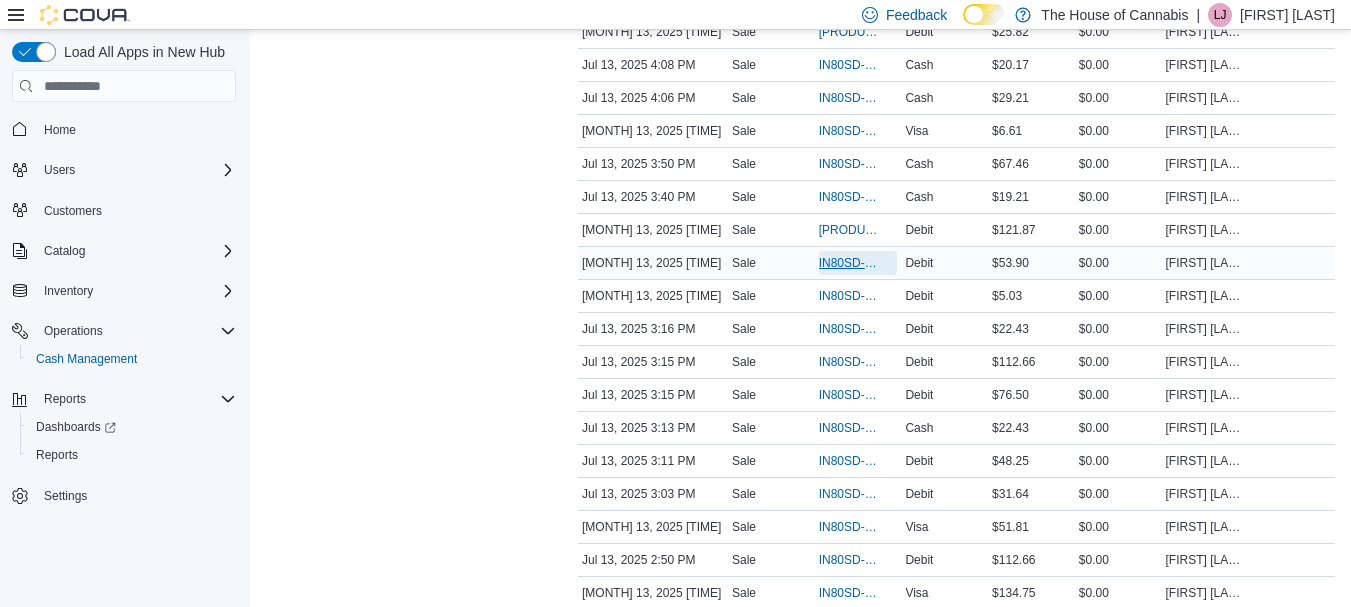 click on "IN80SD-239444" at bounding box center (858, 263) 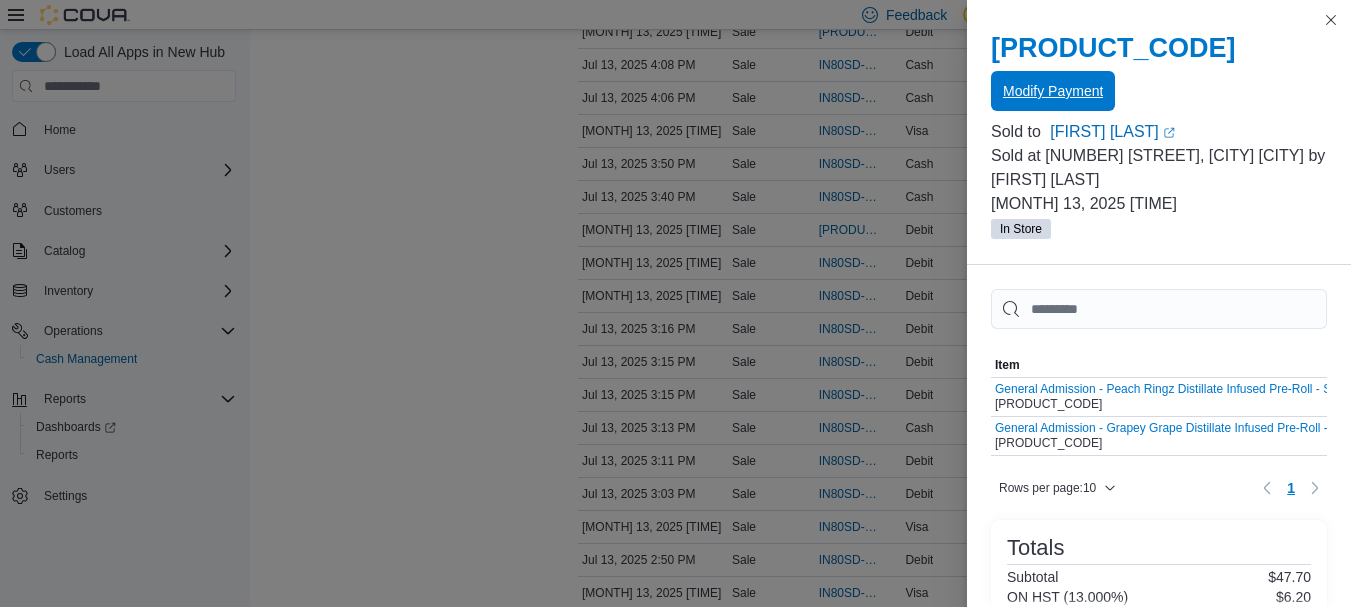 click on "Modify Payment" at bounding box center (1053, 91) 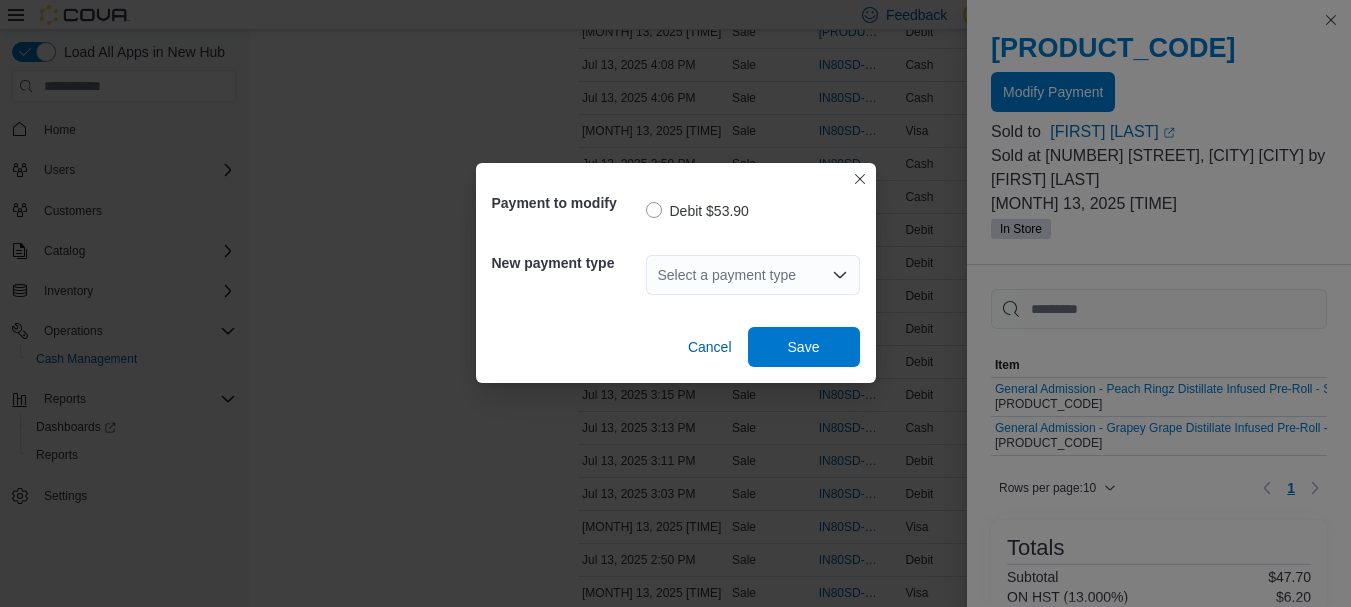 click on "Select a payment type" at bounding box center [753, 275] 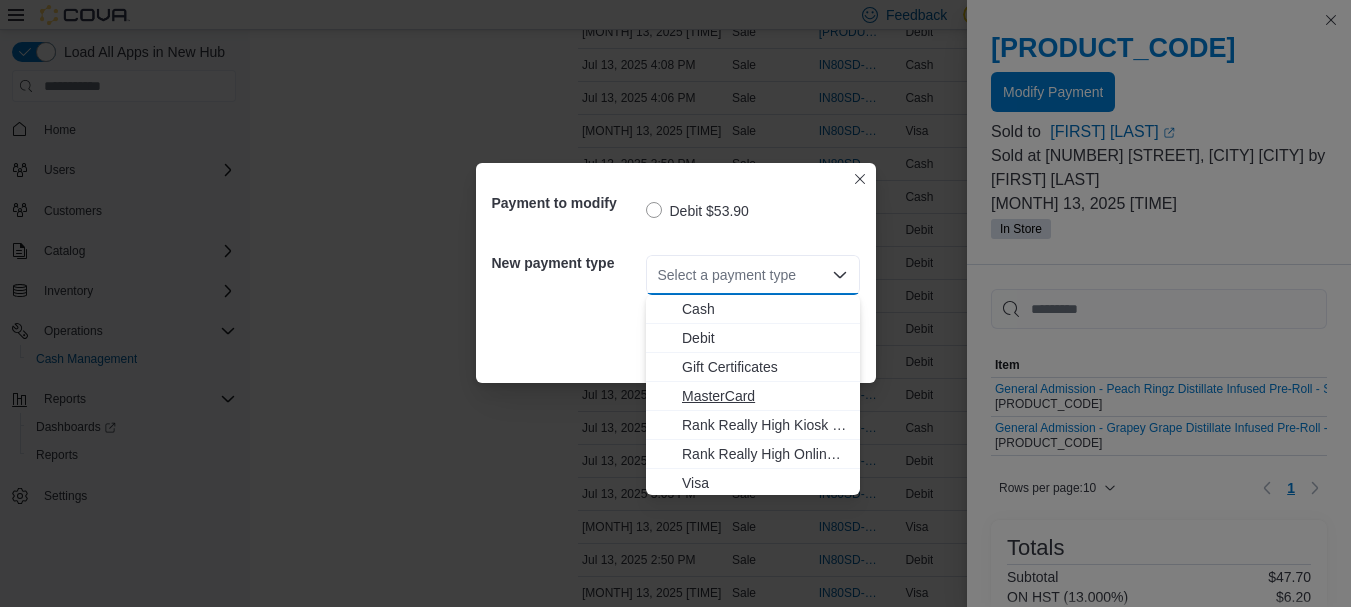 click on "MasterCard" at bounding box center [765, 396] 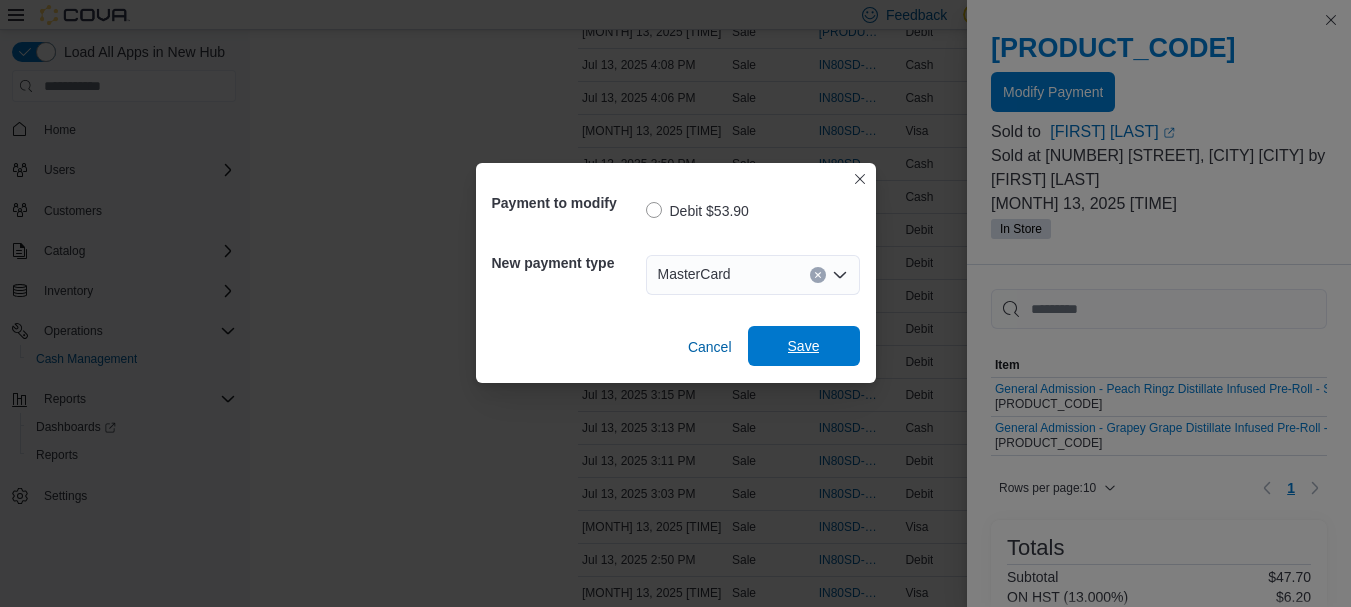 click on "Save" at bounding box center [804, 346] 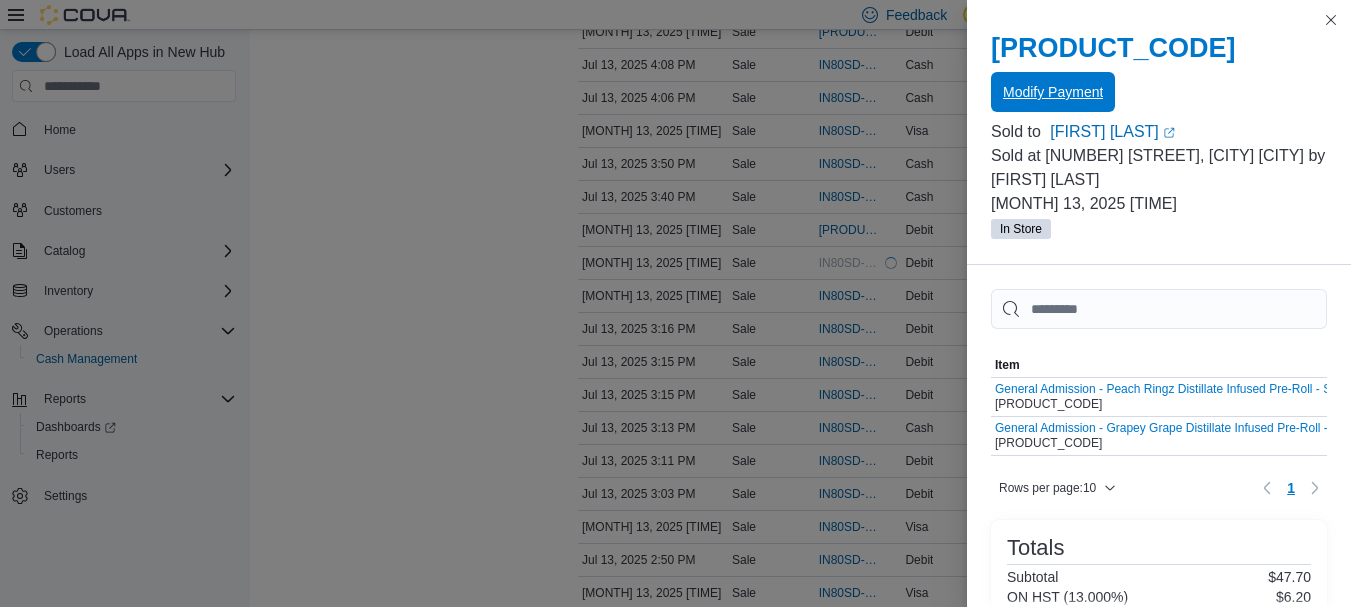 scroll, scrollTop: 0, scrollLeft: 0, axis: both 